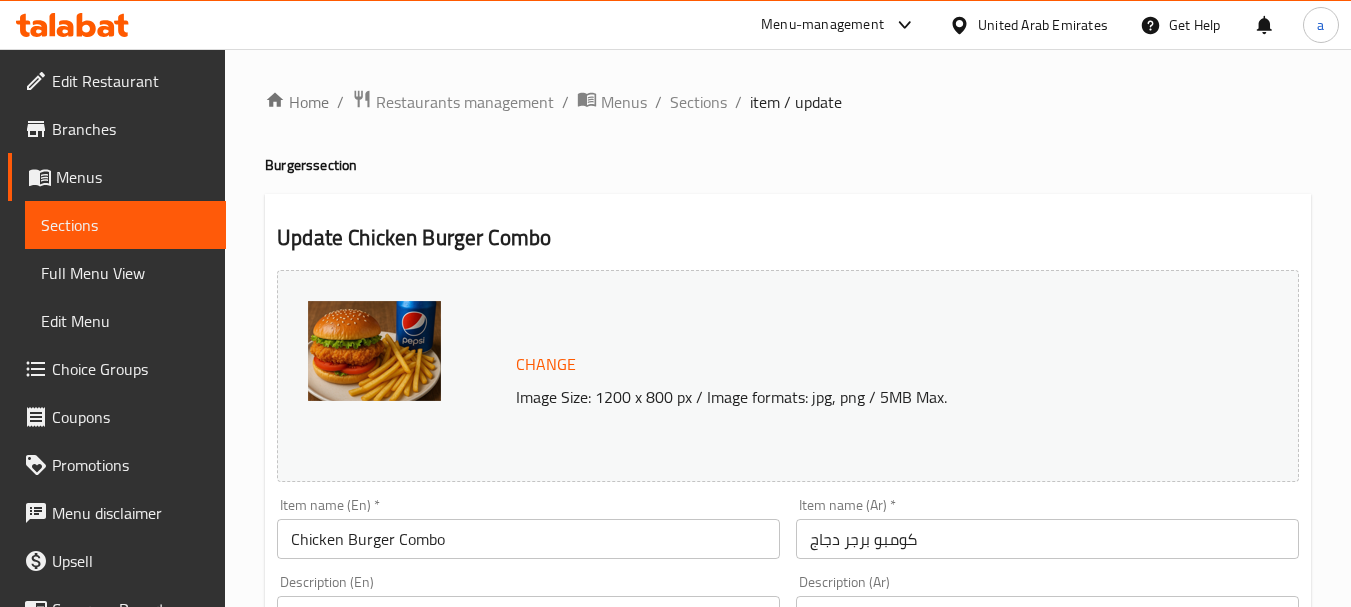 scroll, scrollTop: 1291, scrollLeft: 0, axis: vertical 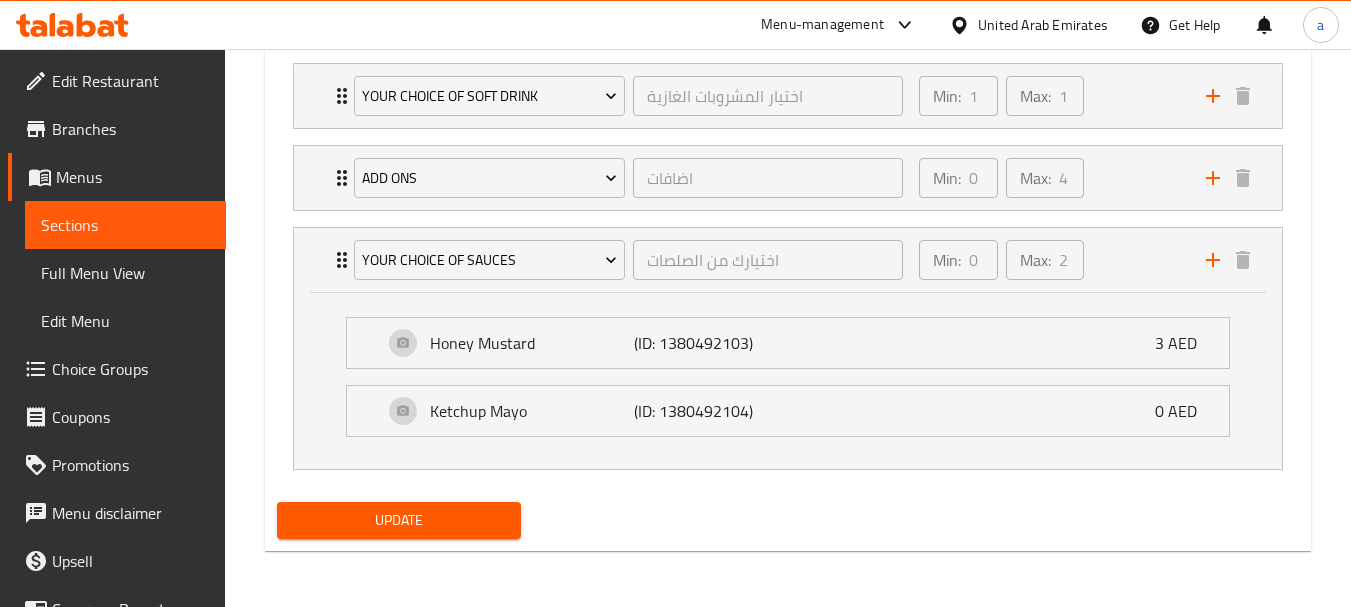 click on "United Arab Emirates" at bounding box center (1043, 25) 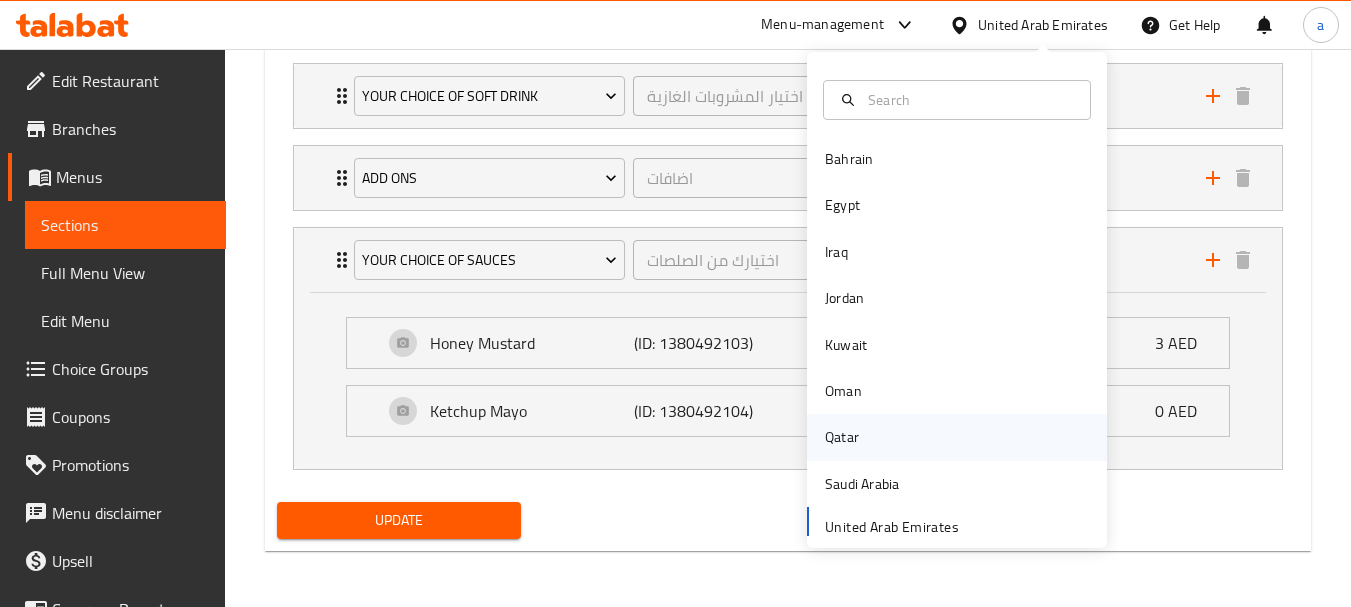 click on "Qatar" at bounding box center [842, 437] 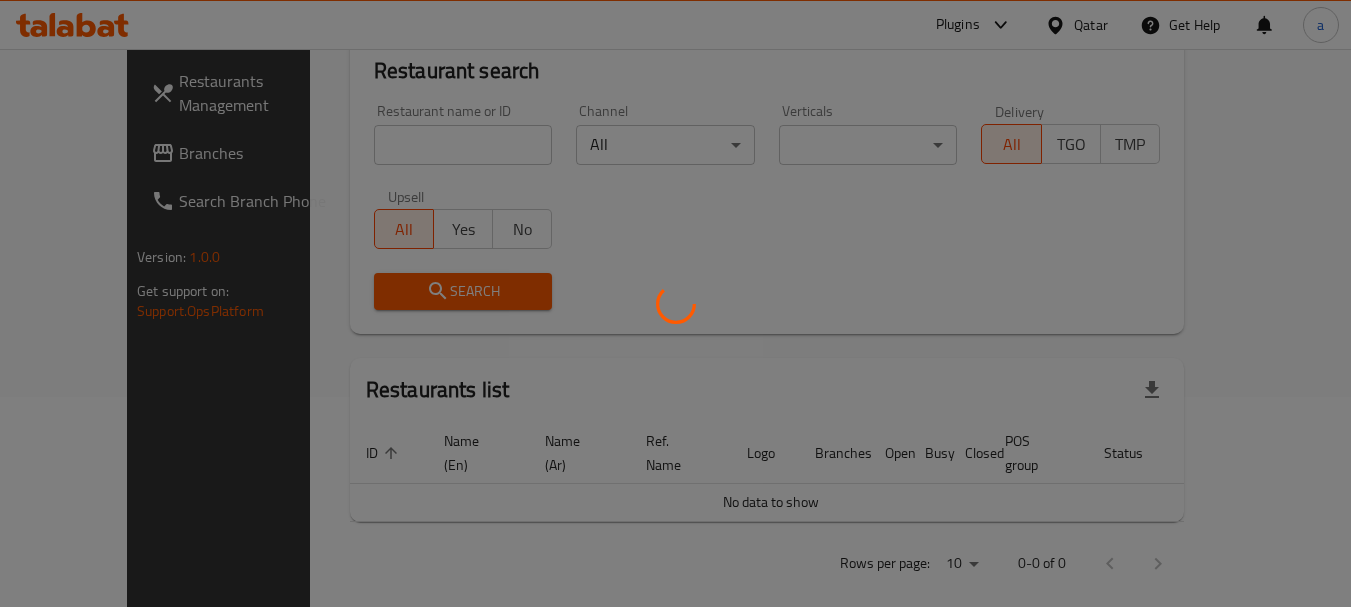 scroll, scrollTop: 924, scrollLeft: 0, axis: vertical 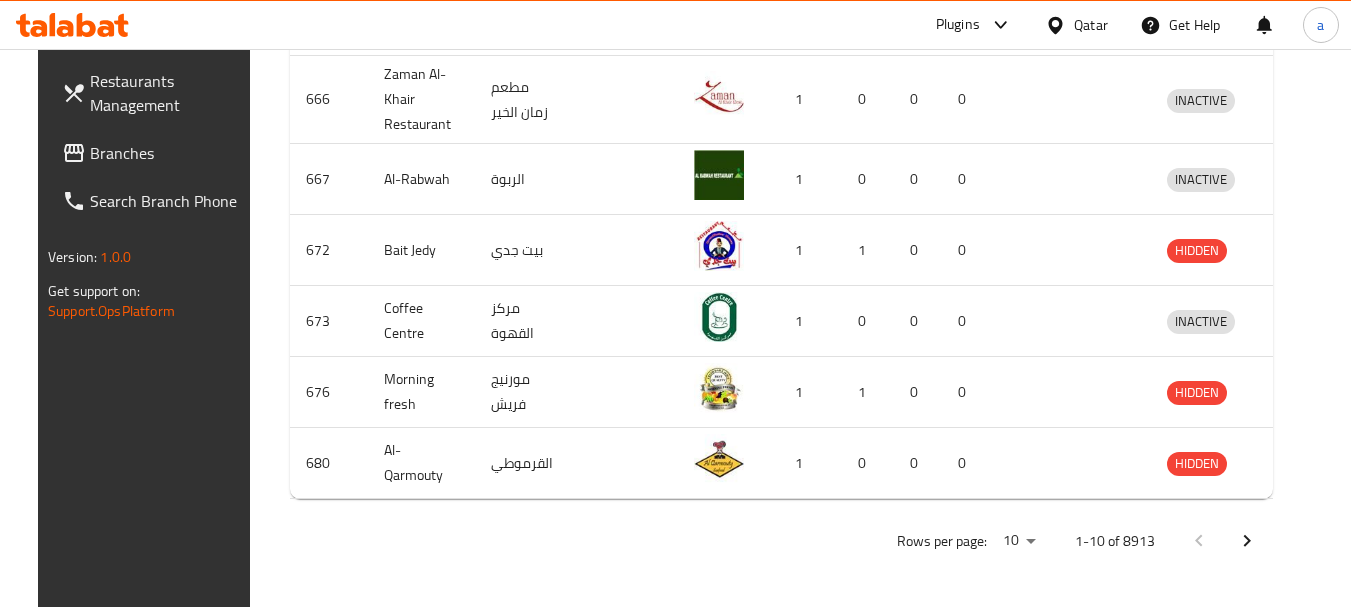 click on "Branches" at bounding box center [169, 153] 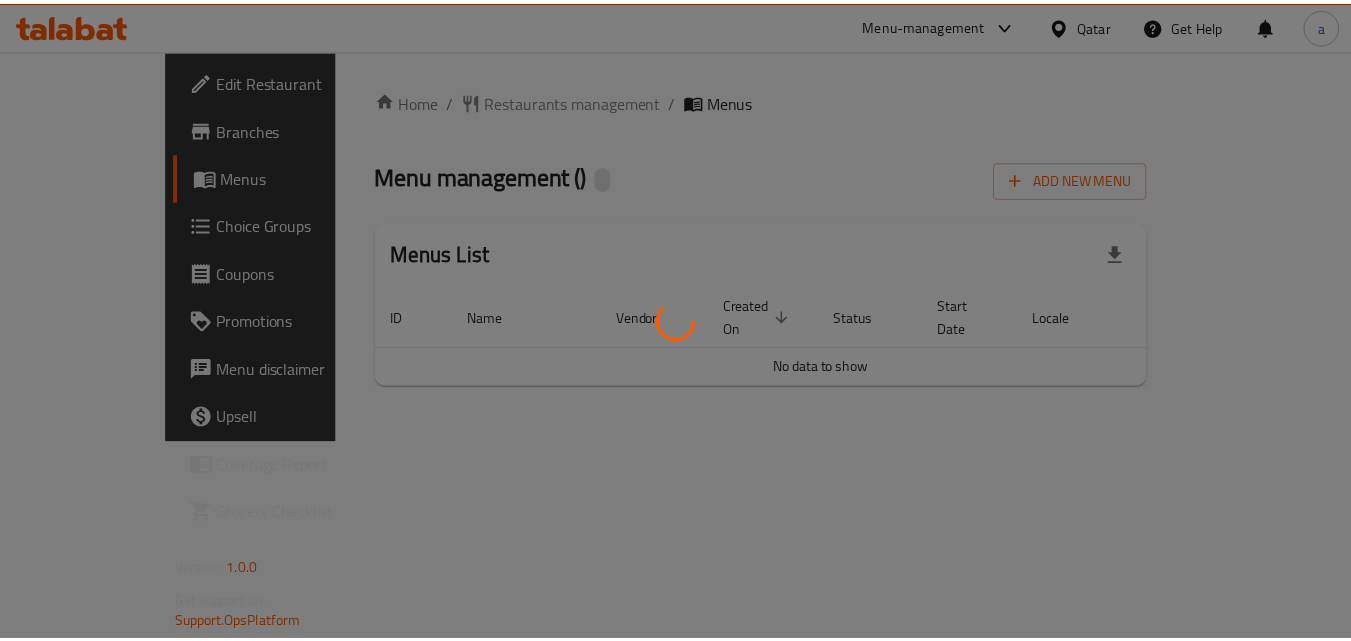 scroll, scrollTop: 0, scrollLeft: 0, axis: both 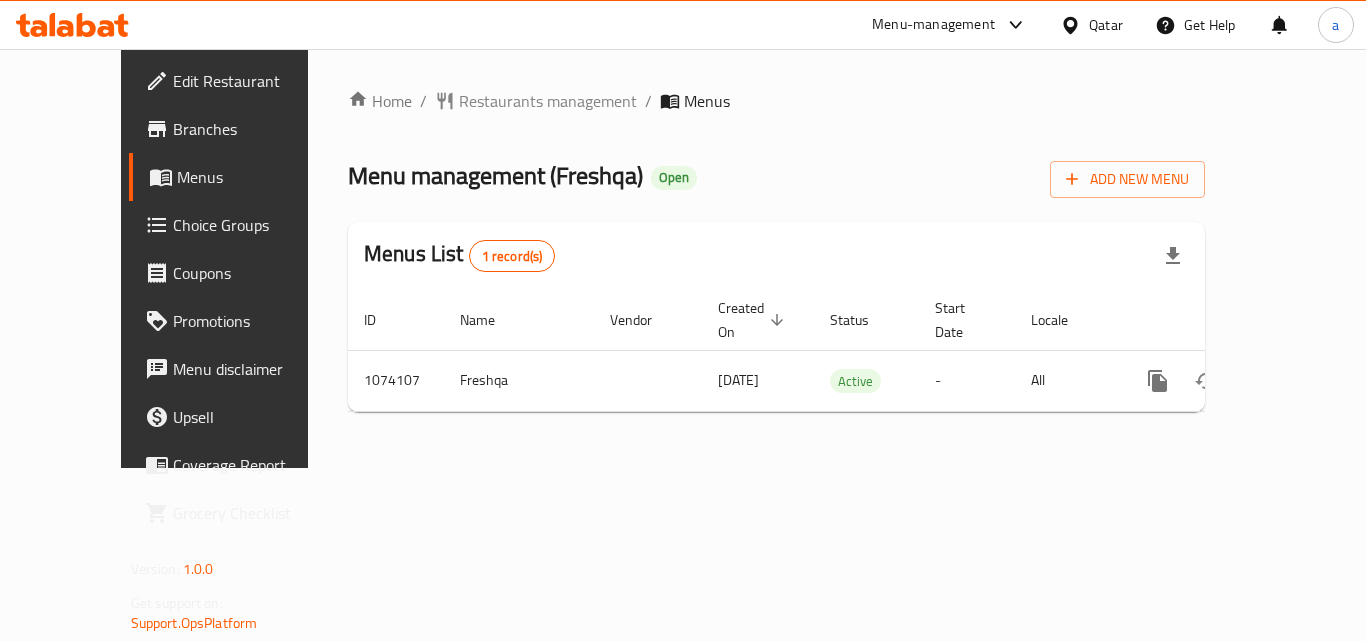 click on "Qatar" at bounding box center [1106, 25] 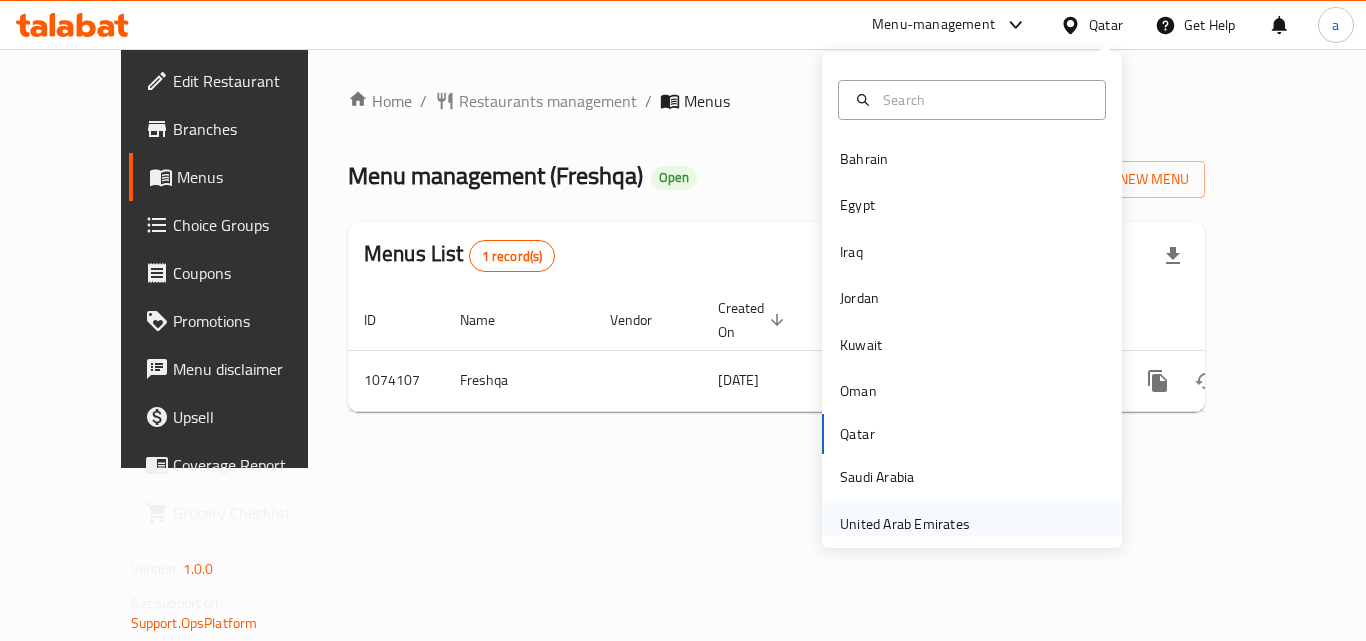 click on "United Arab Emirates" at bounding box center [905, 524] 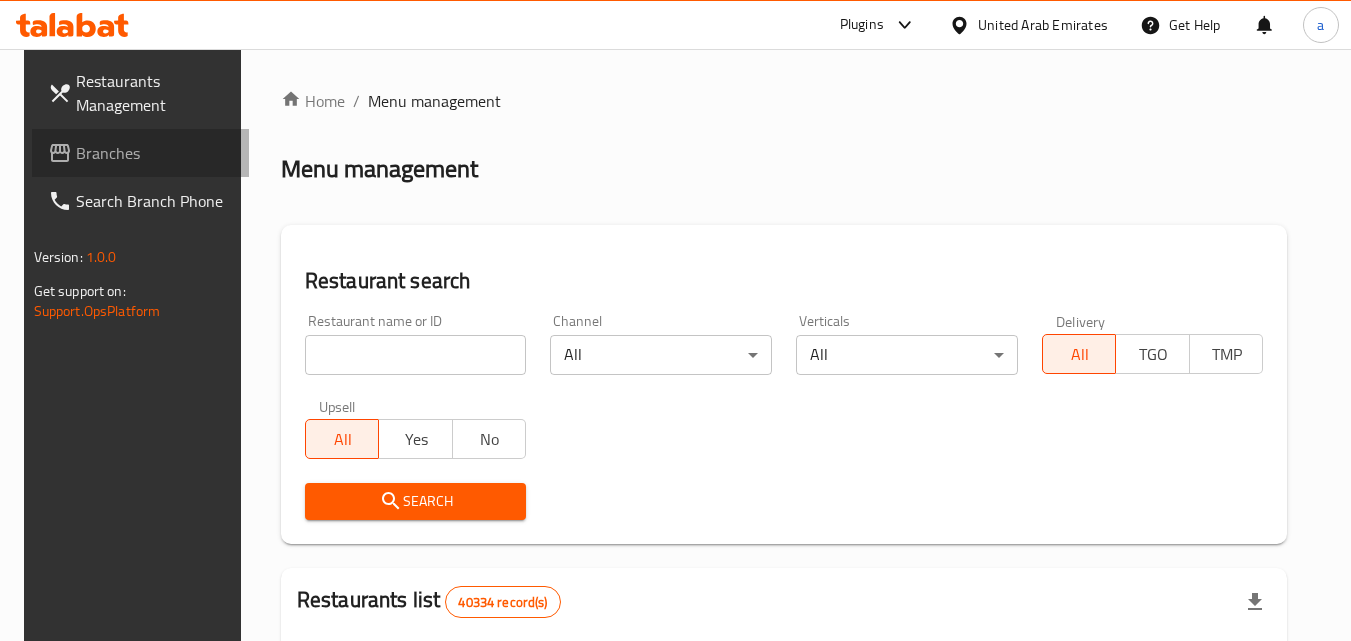 click on "Branches" at bounding box center [155, 153] 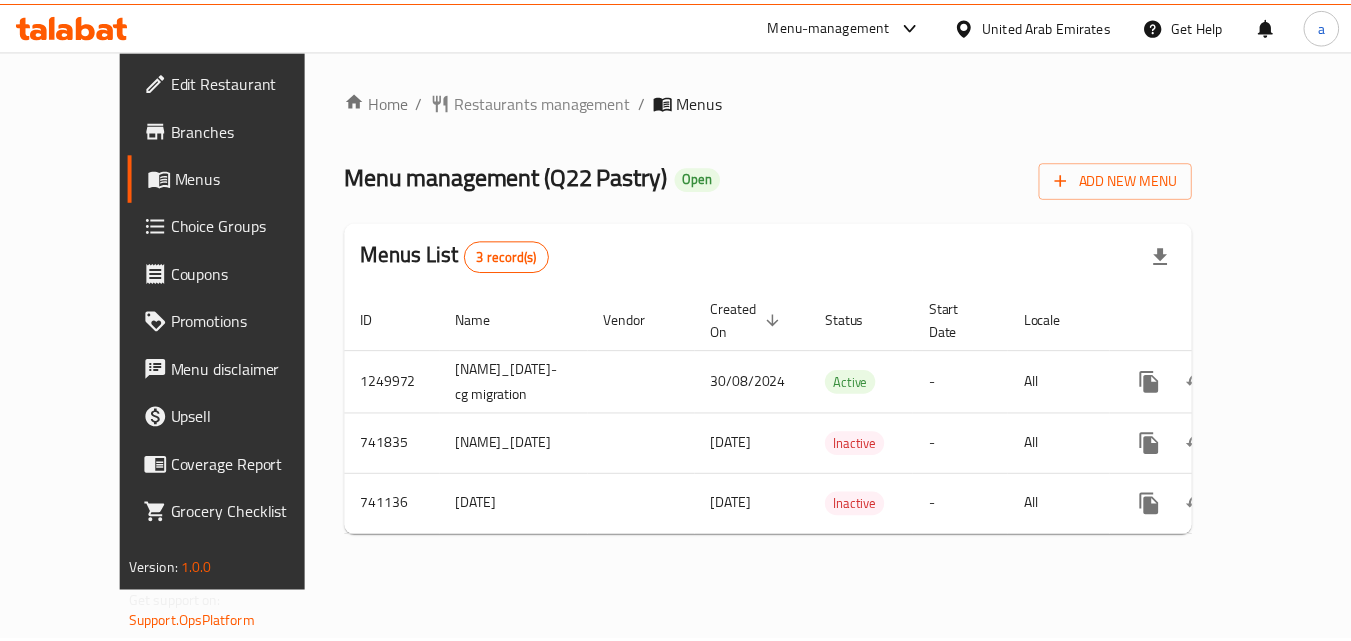 scroll, scrollTop: 0, scrollLeft: 0, axis: both 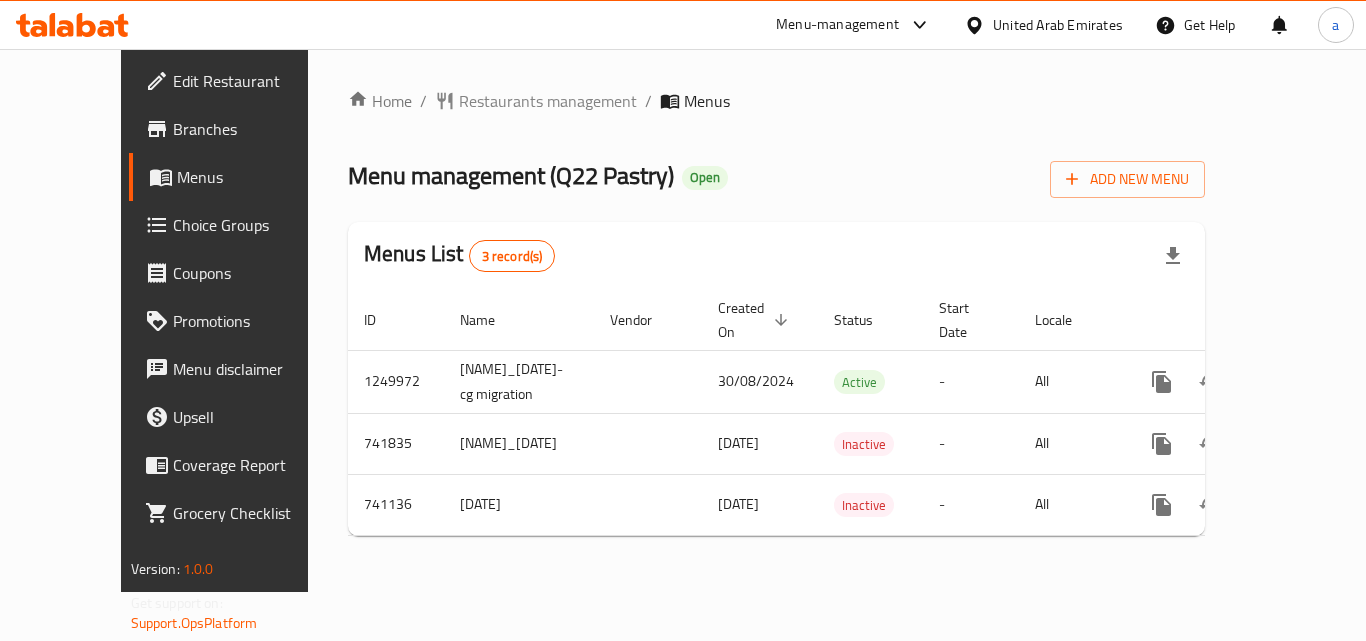 click on "United Arab Emirates" at bounding box center [1058, 25] 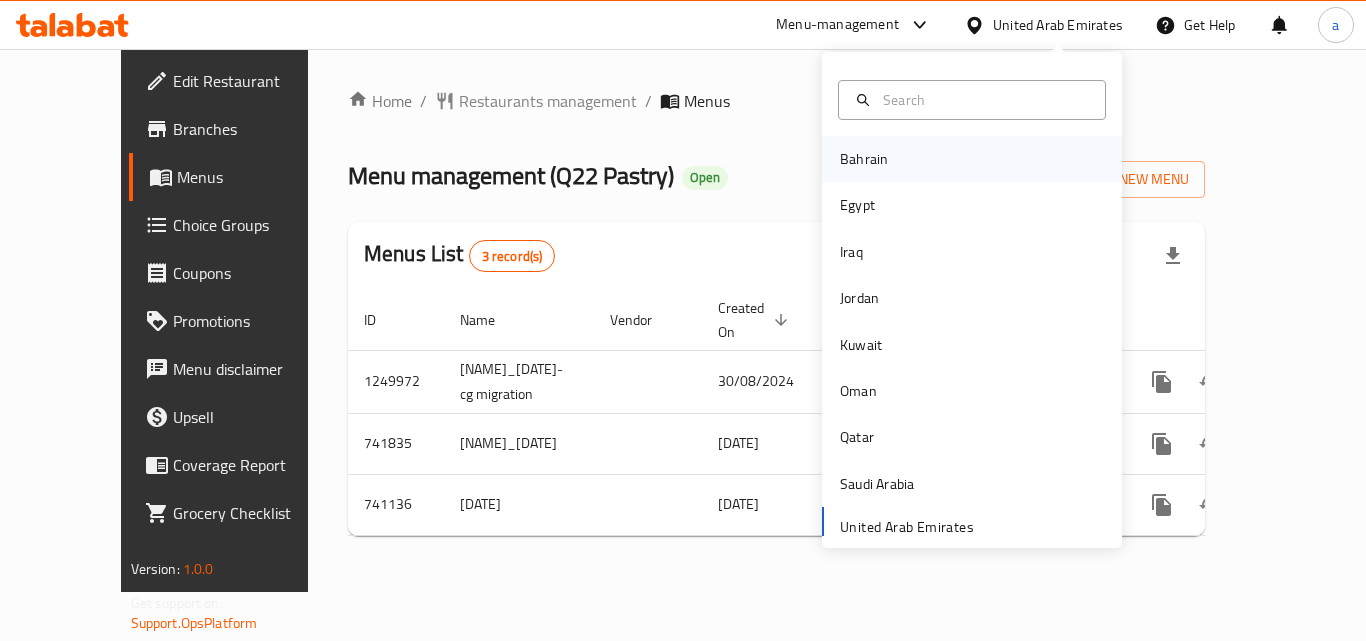 click on "Bahrain" at bounding box center (972, 159) 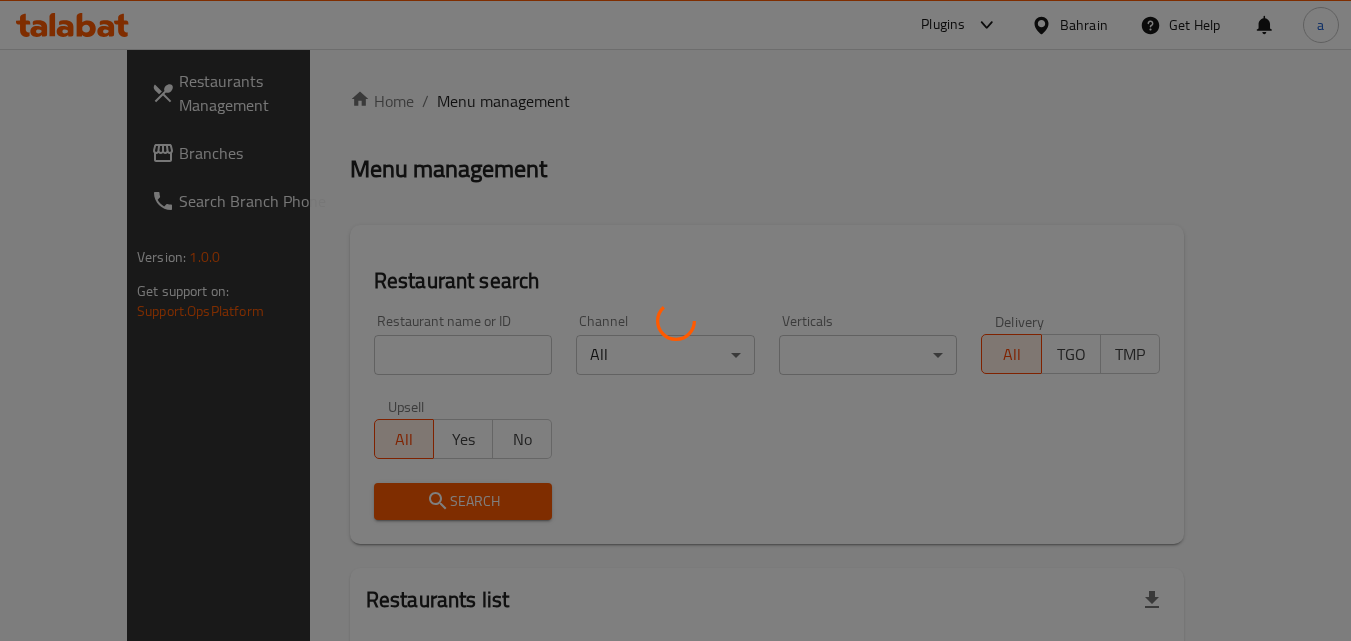 click at bounding box center (675, 320) 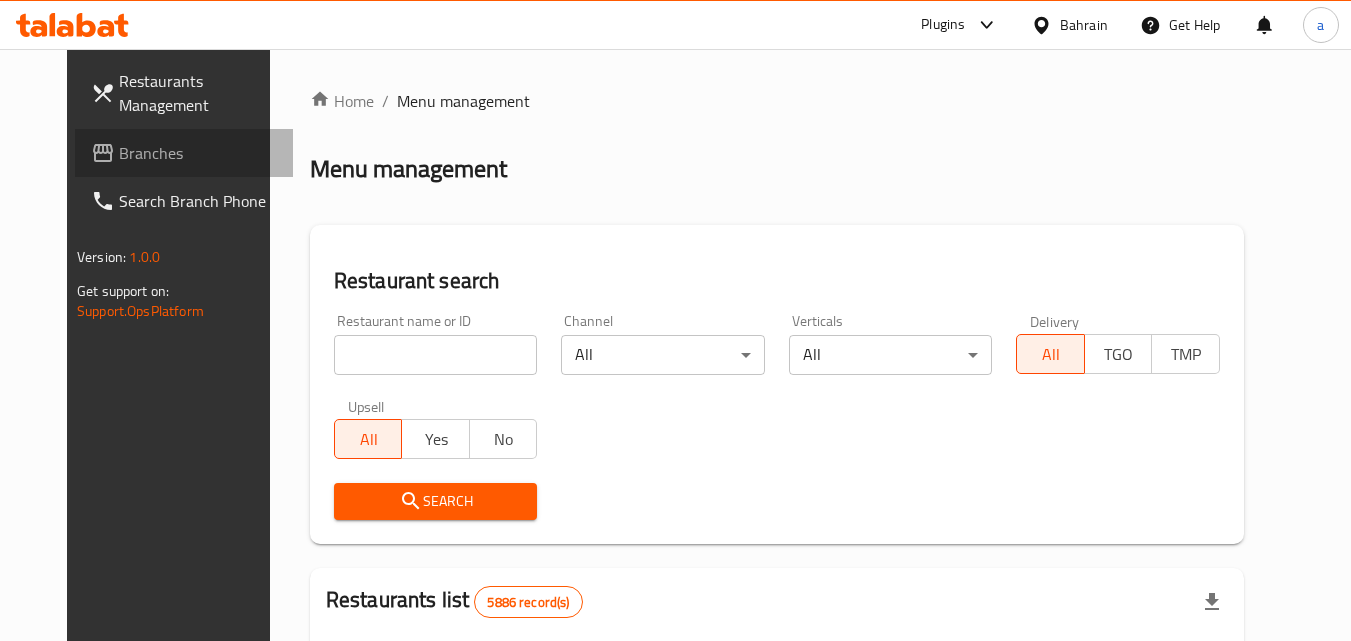 click on "Branches" at bounding box center [198, 153] 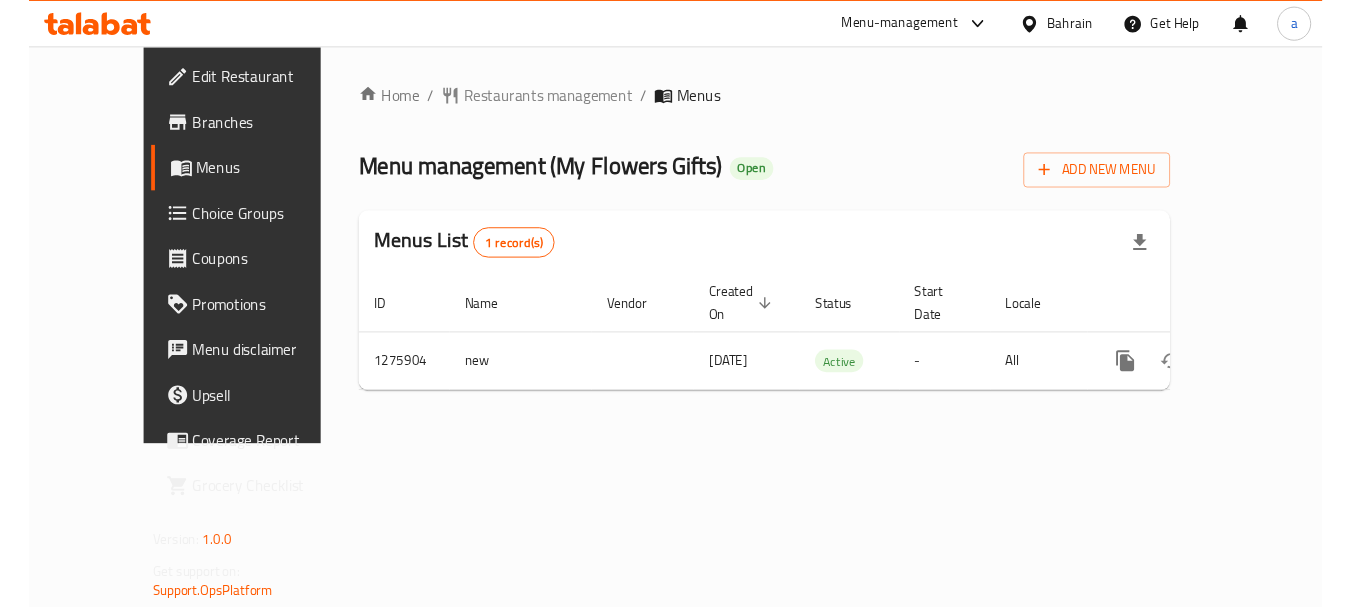 scroll, scrollTop: 0, scrollLeft: 0, axis: both 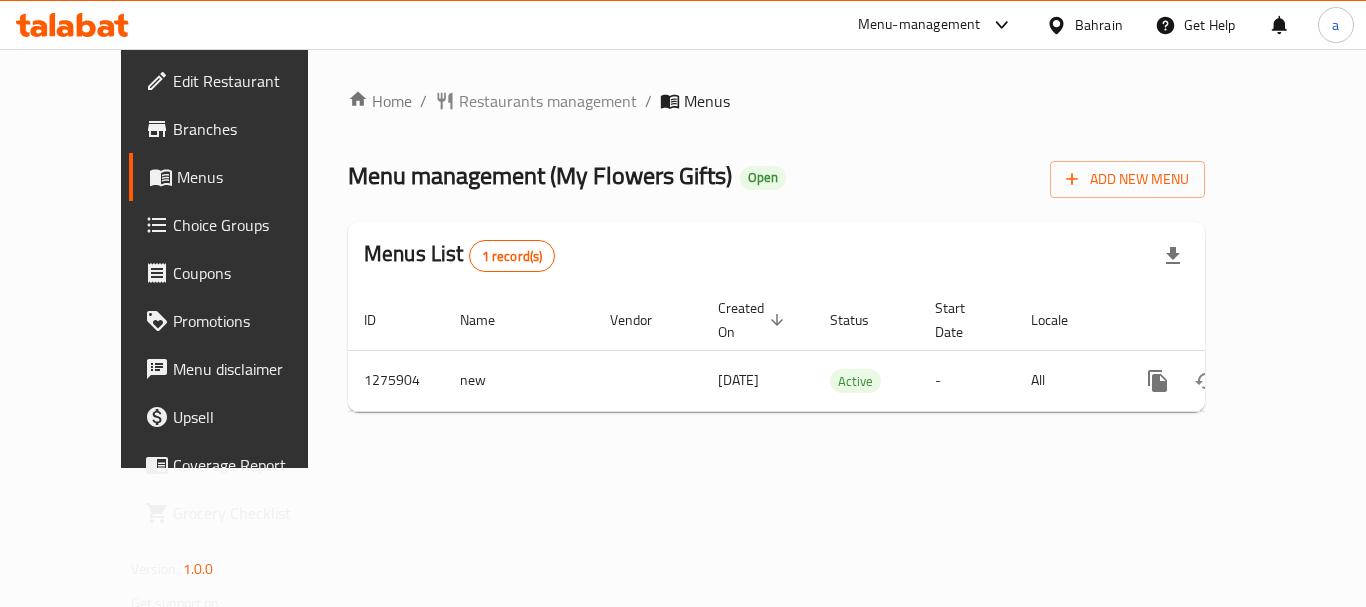 click on "Bahrain" at bounding box center [1099, 25] 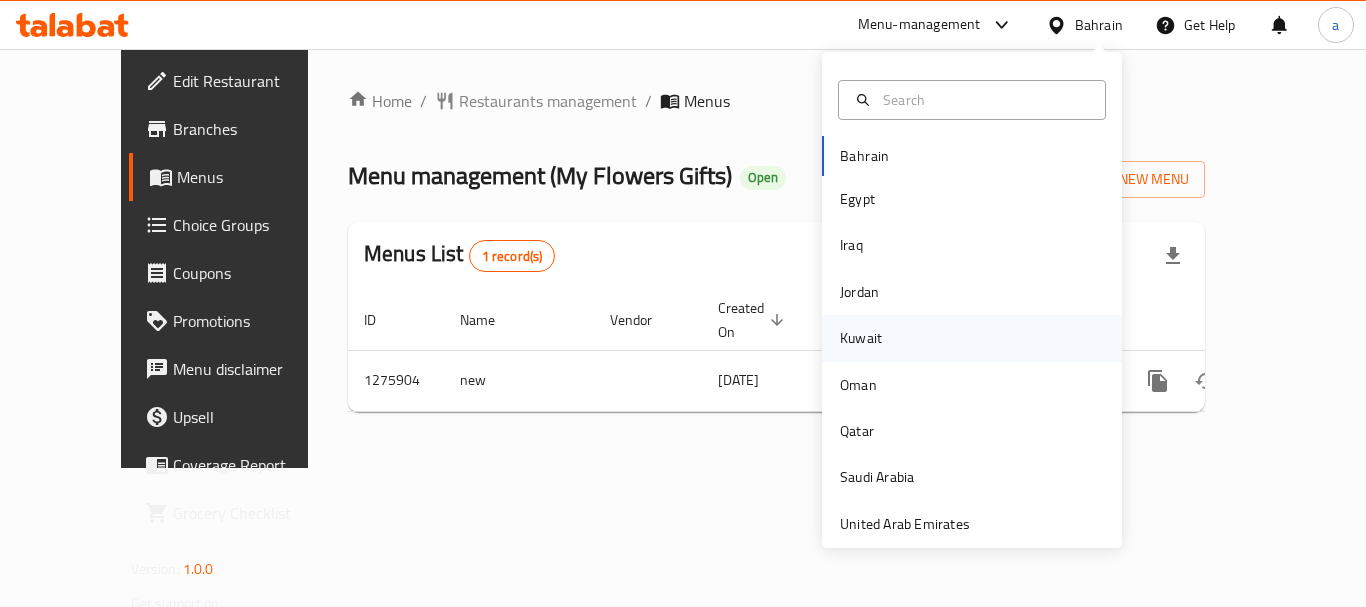 click on "Kuwait" at bounding box center [861, 338] 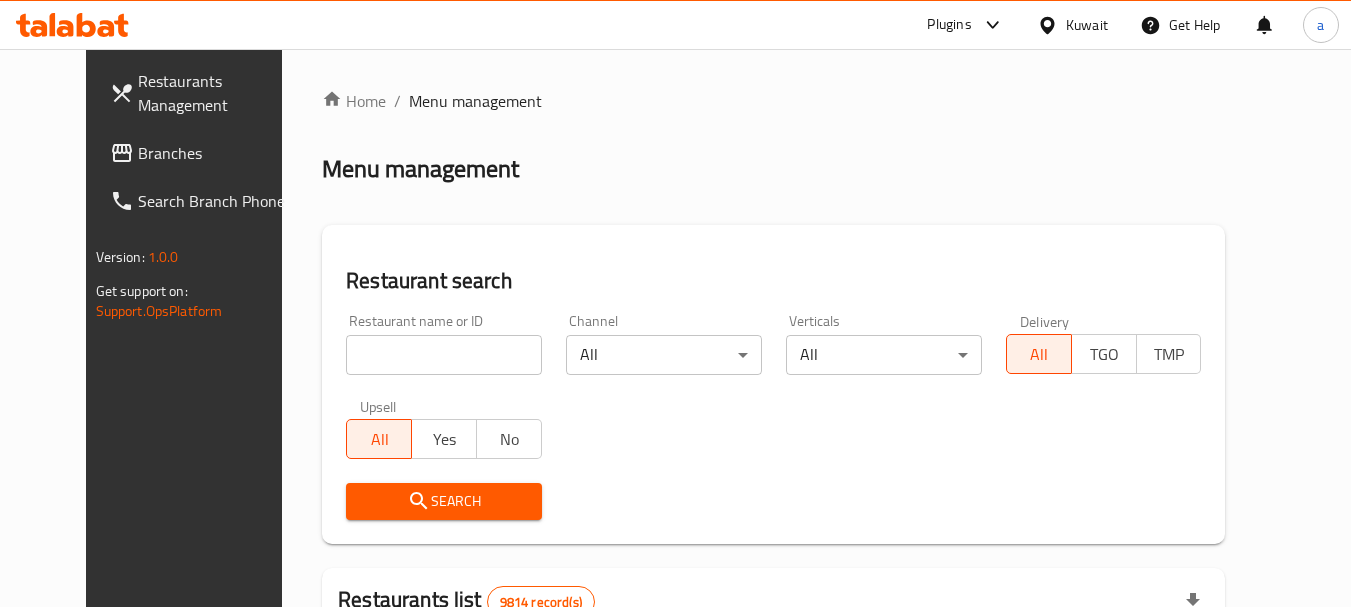 click on "Branches" at bounding box center (217, 153) 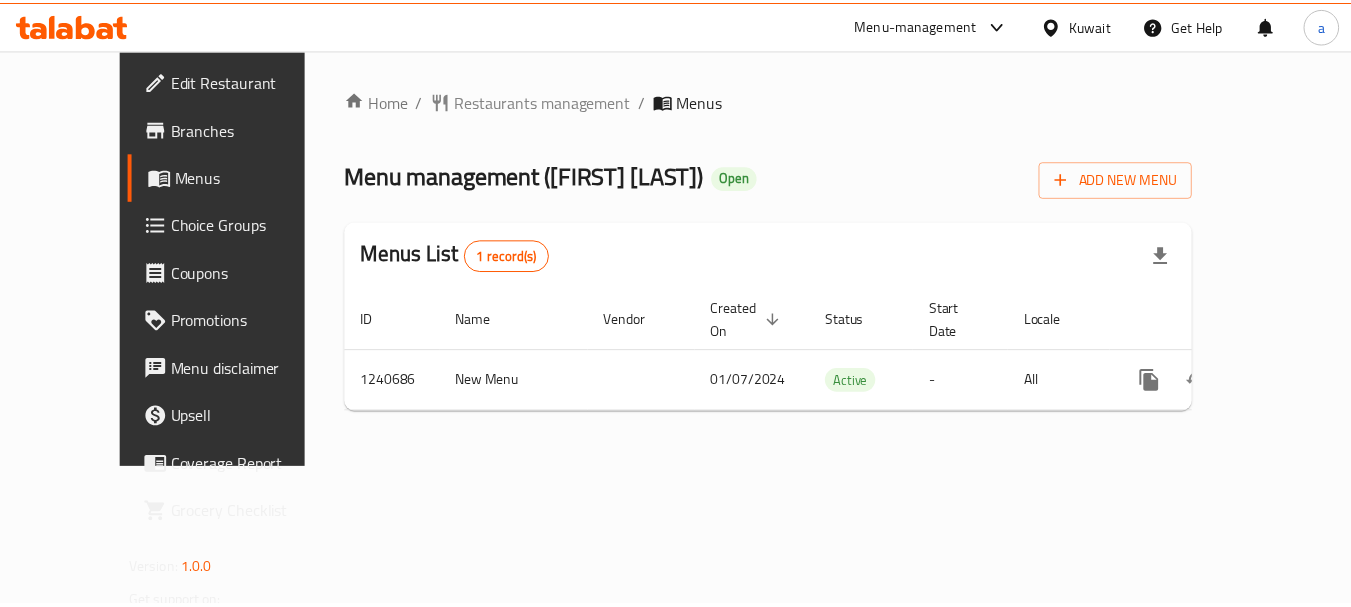 scroll, scrollTop: 0, scrollLeft: 0, axis: both 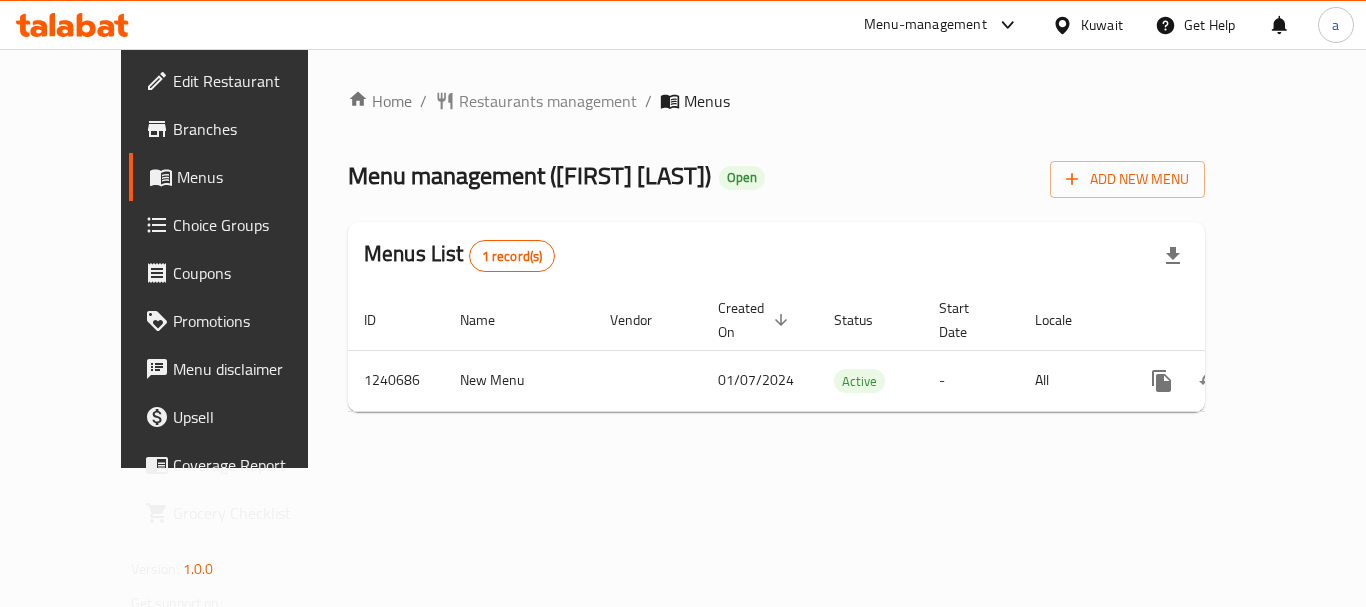 click on "Kuwait" at bounding box center [1102, 25] 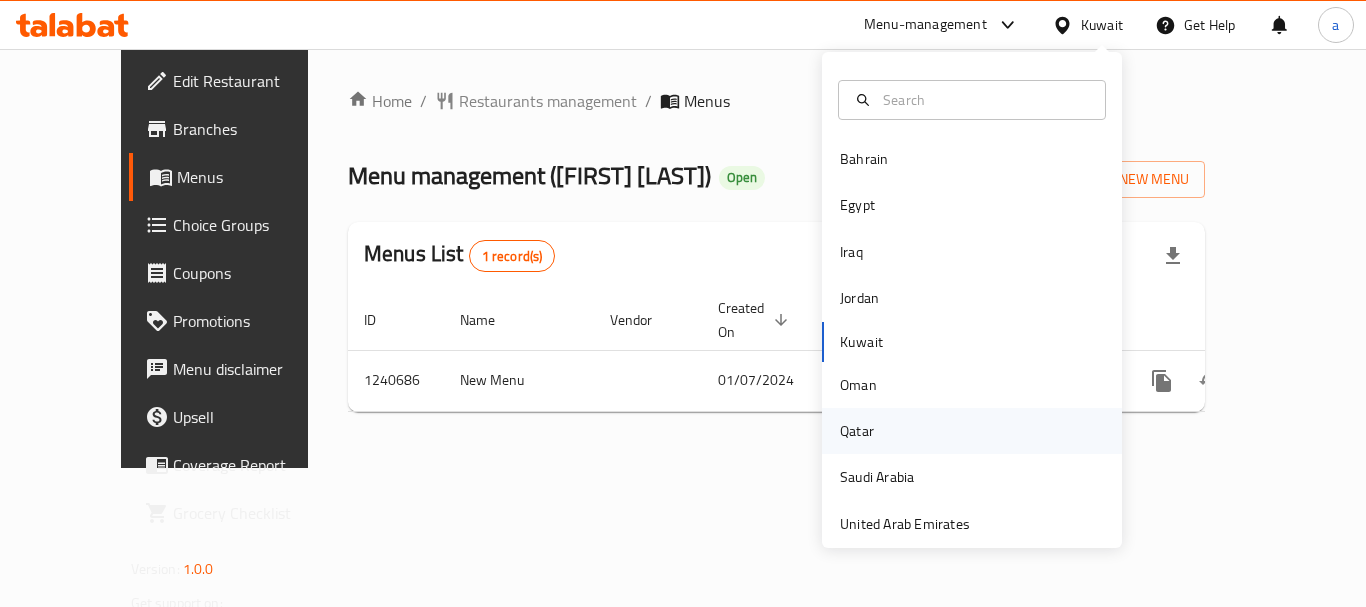 click on "Qatar" at bounding box center (857, 431) 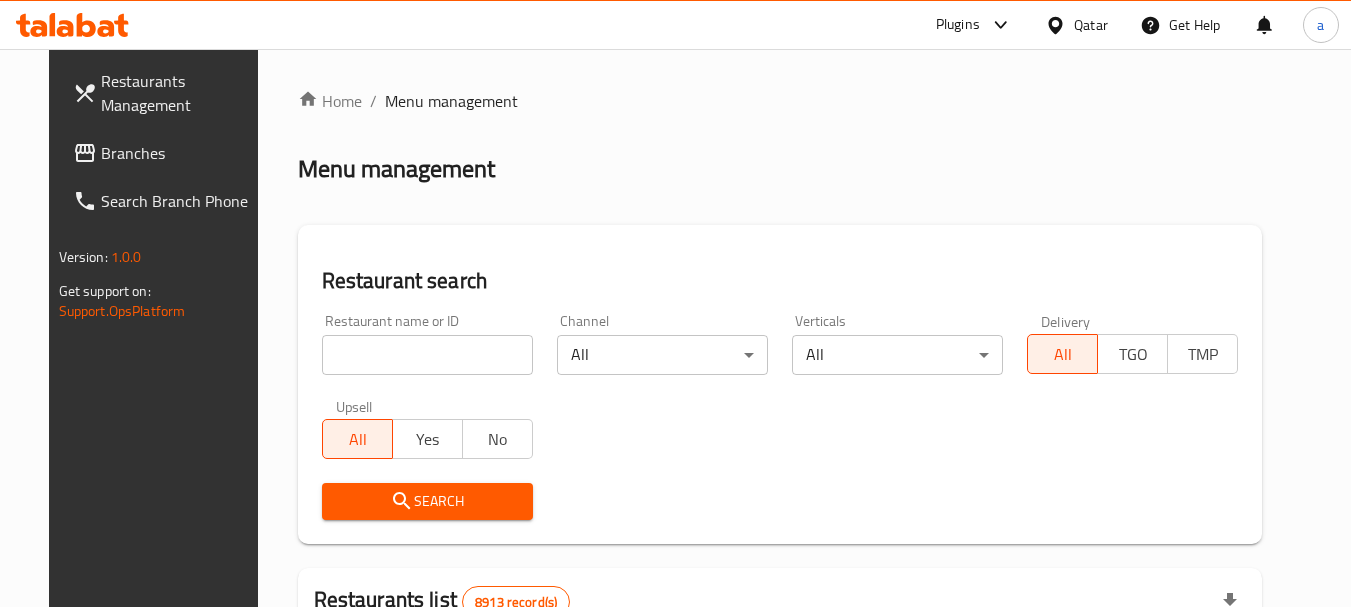 click on "Branches" at bounding box center (180, 153) 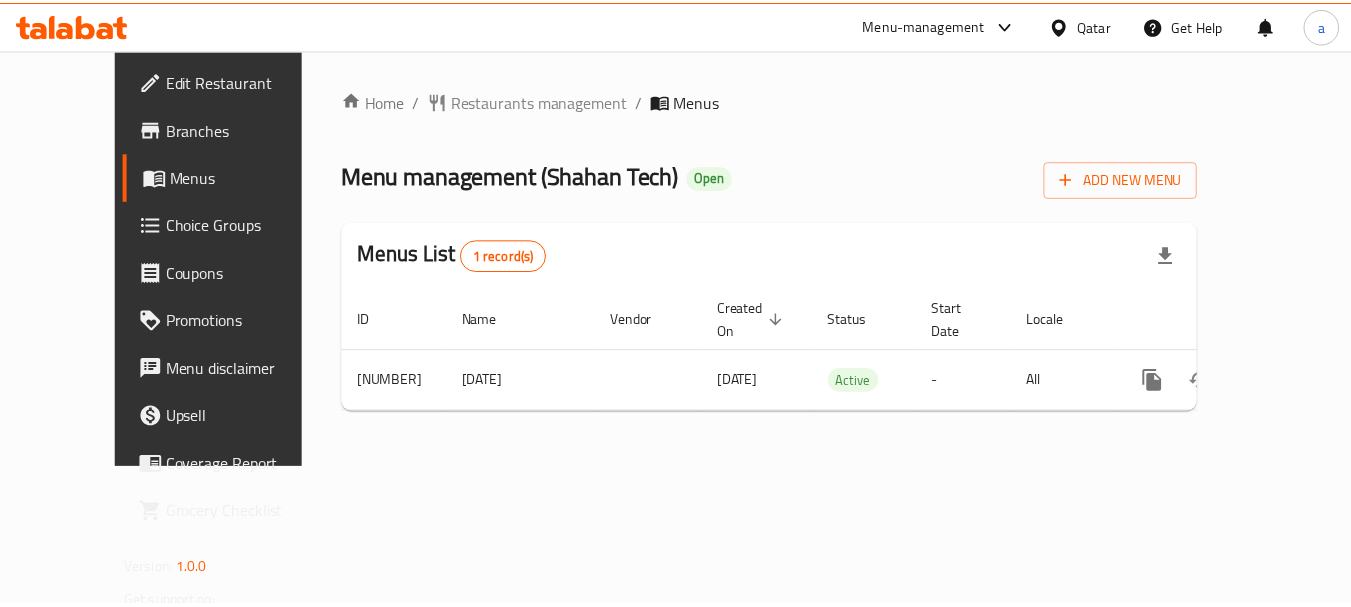 scroll, scrollTop: 0, scrollLeft: 0, axis: both 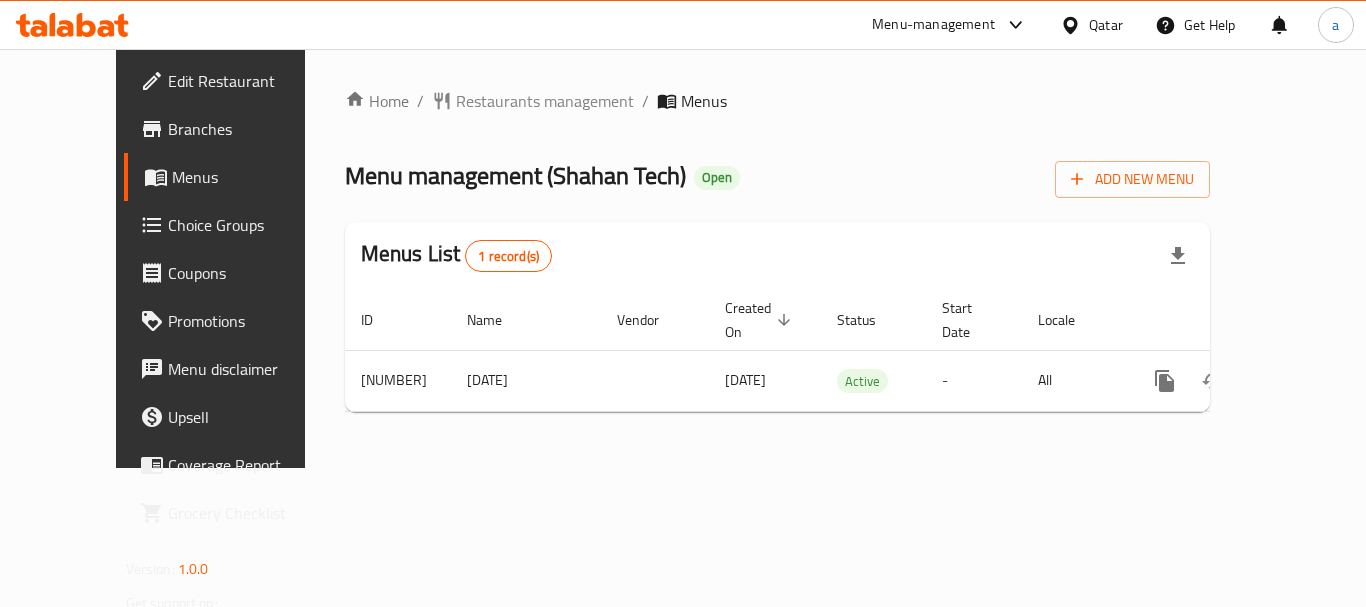 click on "Qatar" at bounding box center (1106, 25) 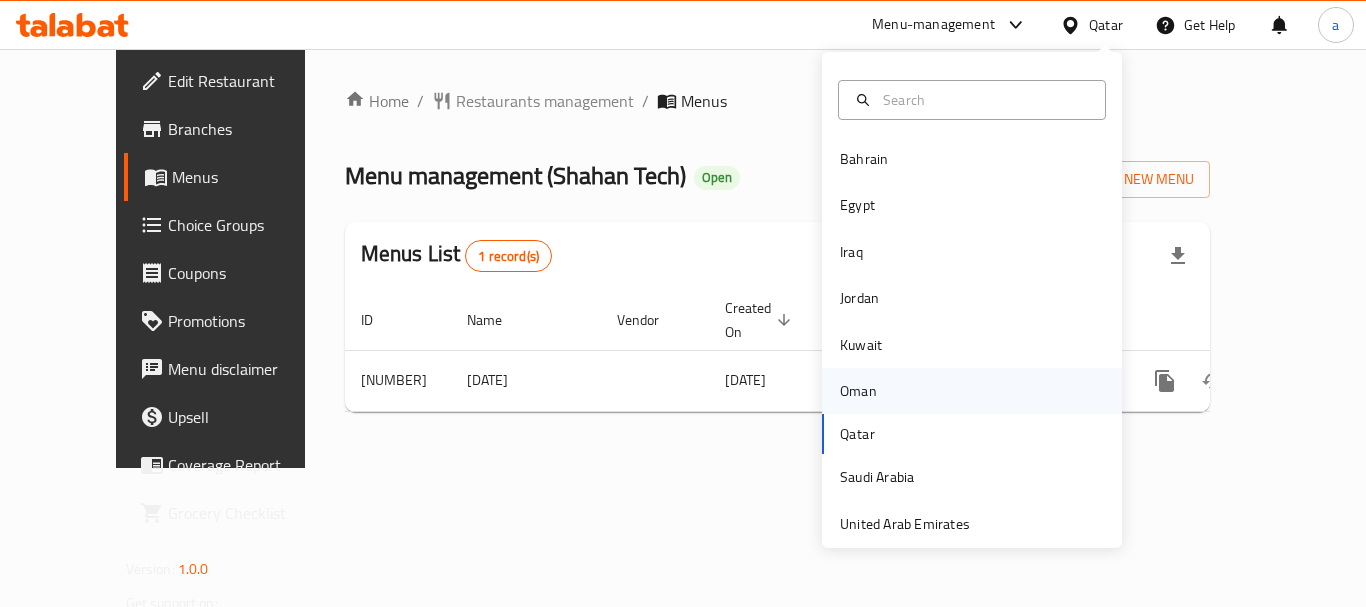 click on "Oman" at bounding box center [858, 391] 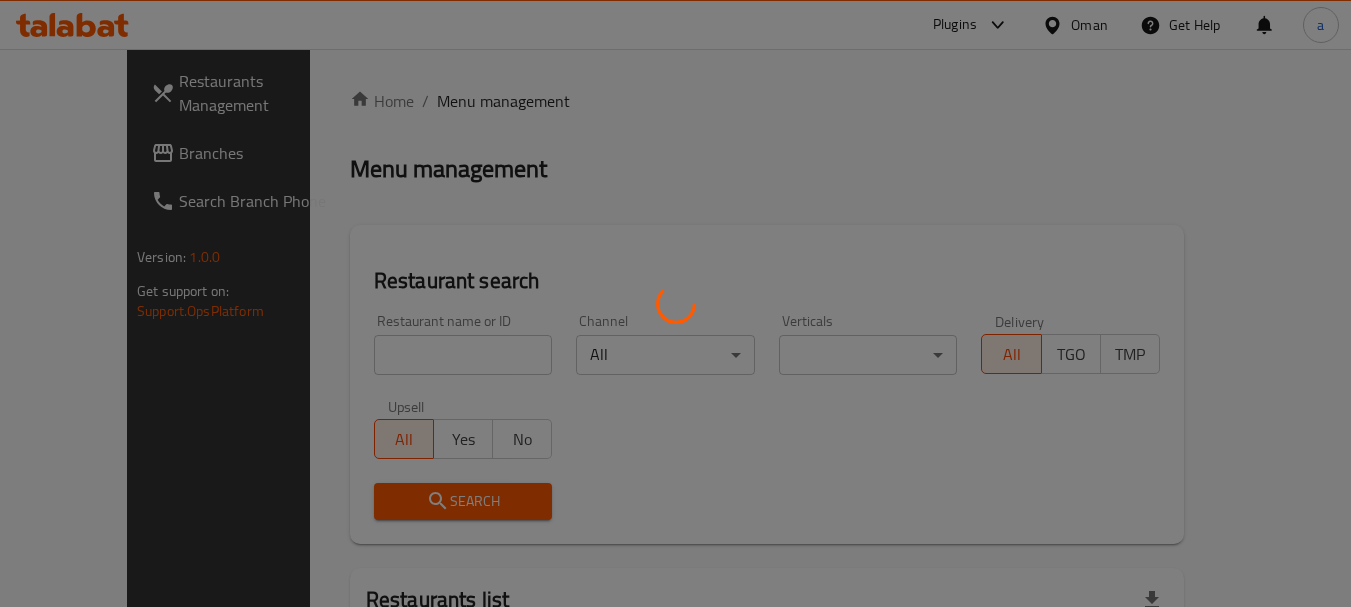 click at bounding box center [675, 303] 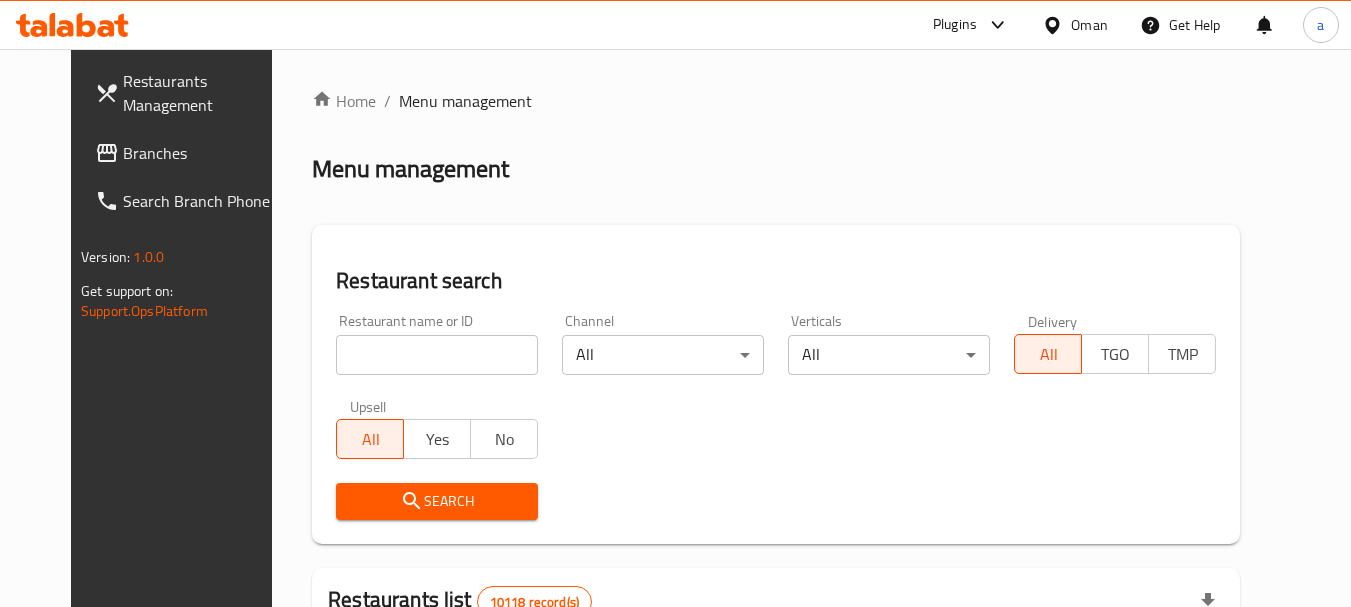 click on "Branches" at bounding box center [202, 153] 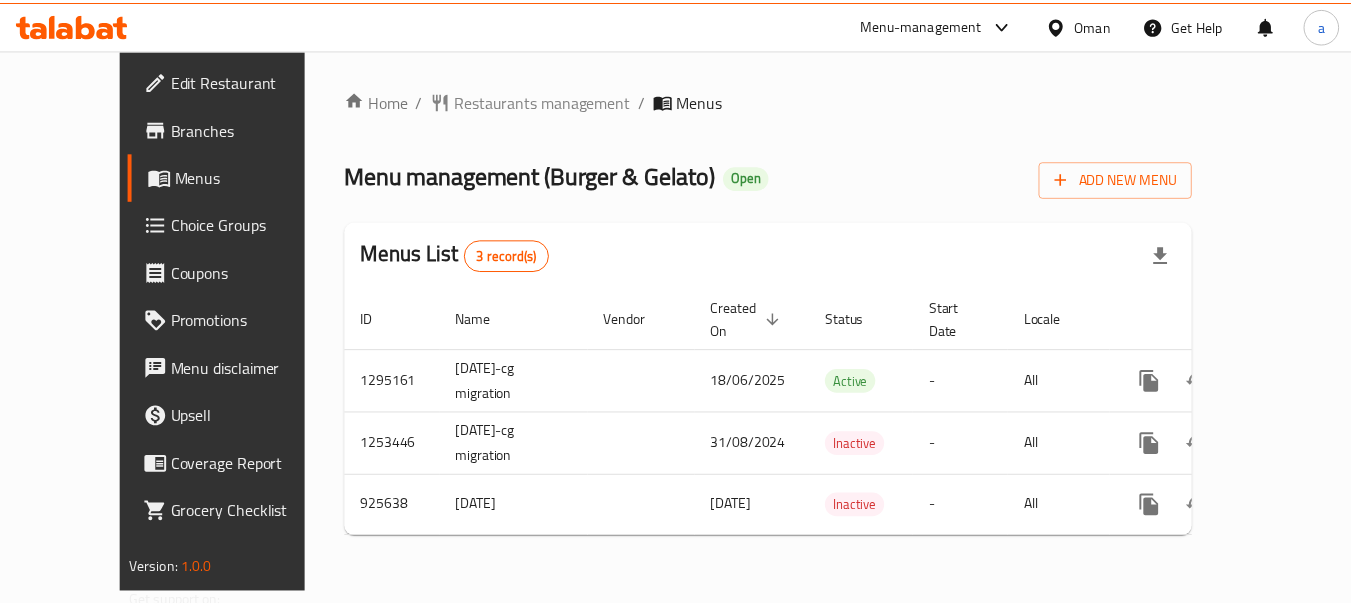 scroll, scrollTop: 0, scrollLeft: 0, axis: both 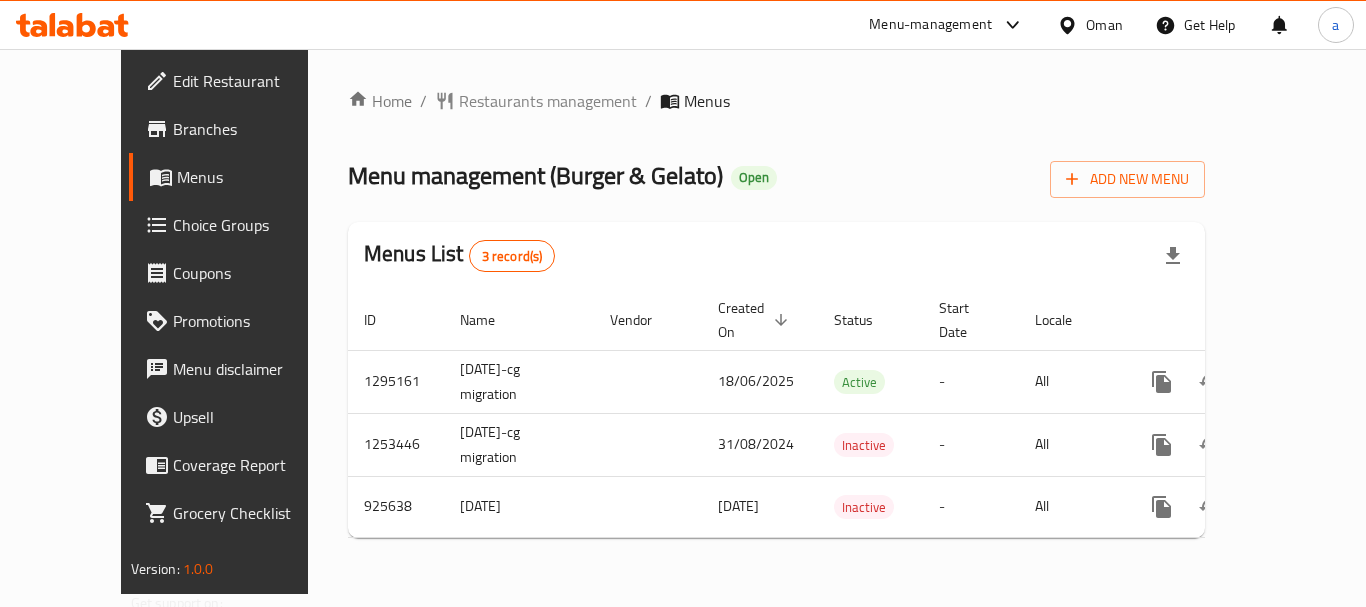 click on "Oman" at bounding box center [1090, 25] 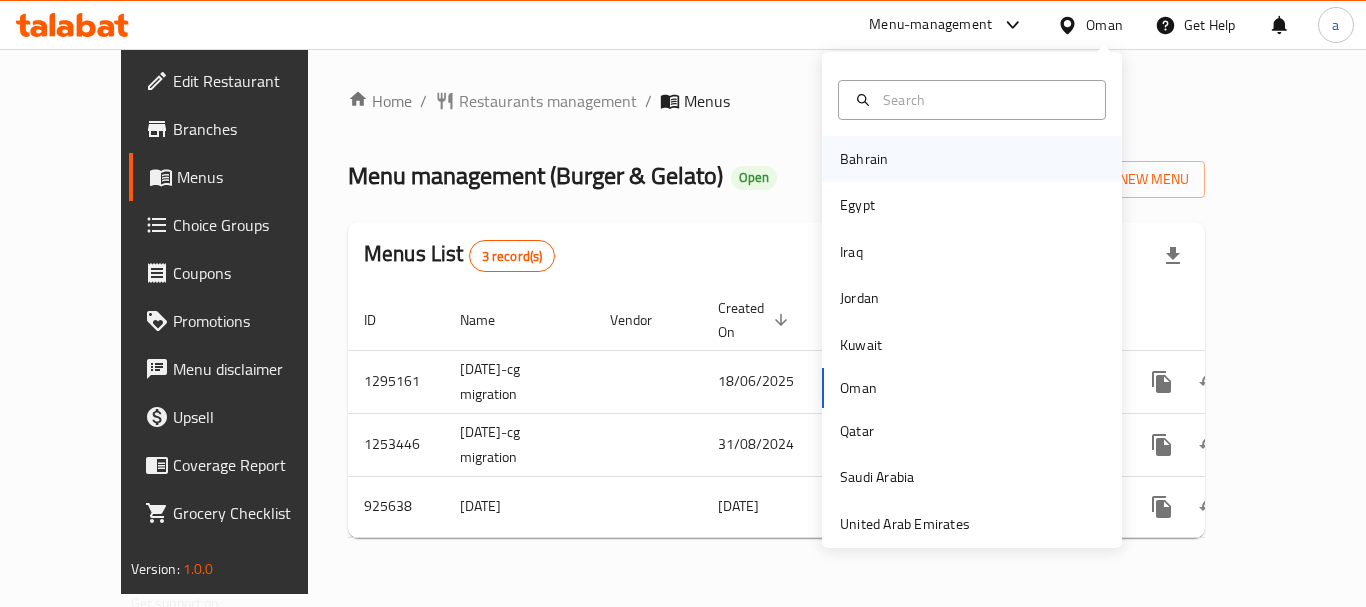 click on "Bahrain" at bounding box center (972, 159) 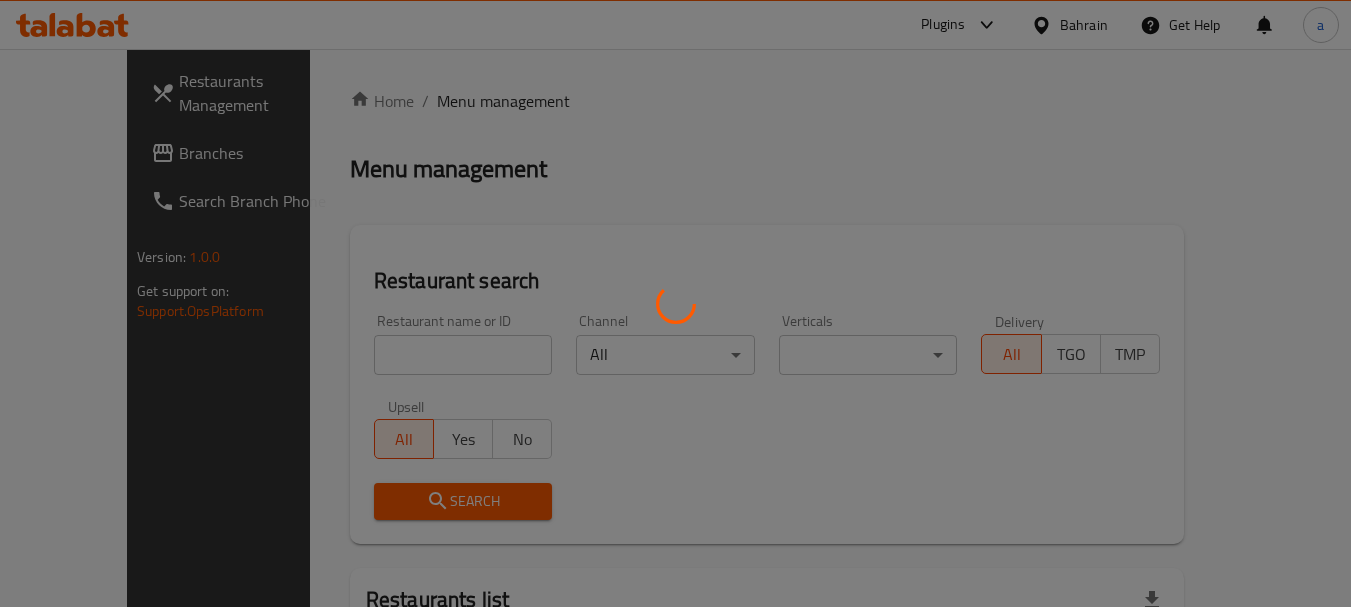 click at bounding box center [675, 303] 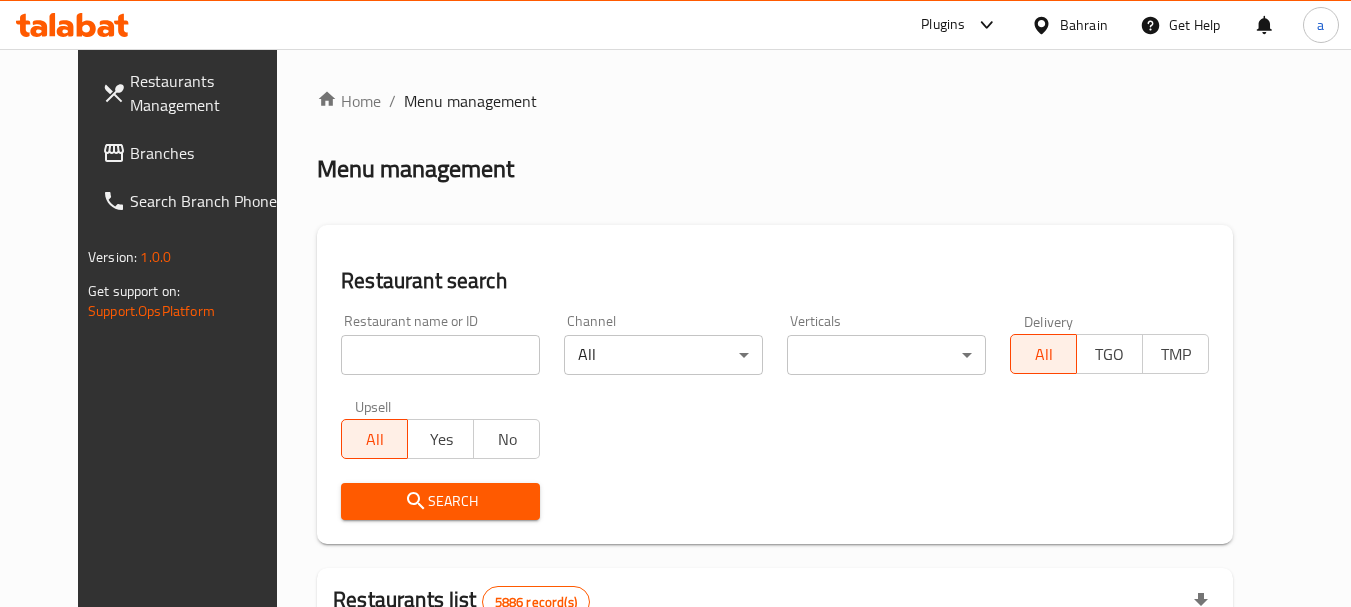 click on "Branches" at bounding box center [209, 153] 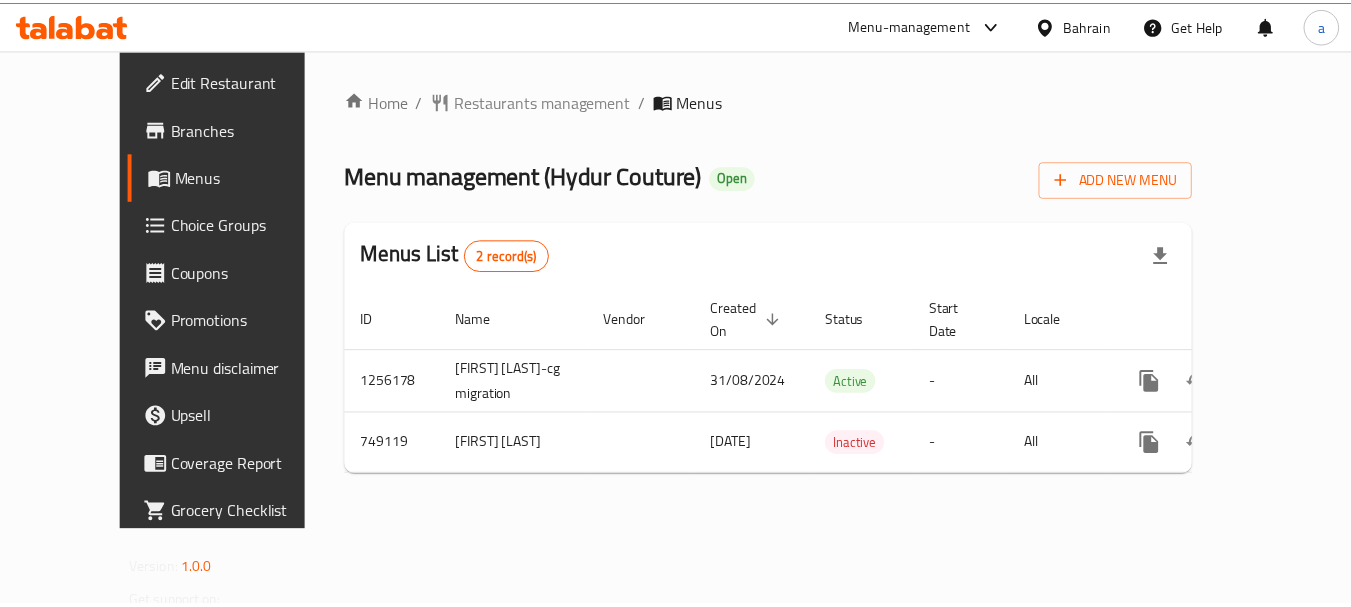 scroll, scrollTop: 0, scrollLeft: 0, axis: both 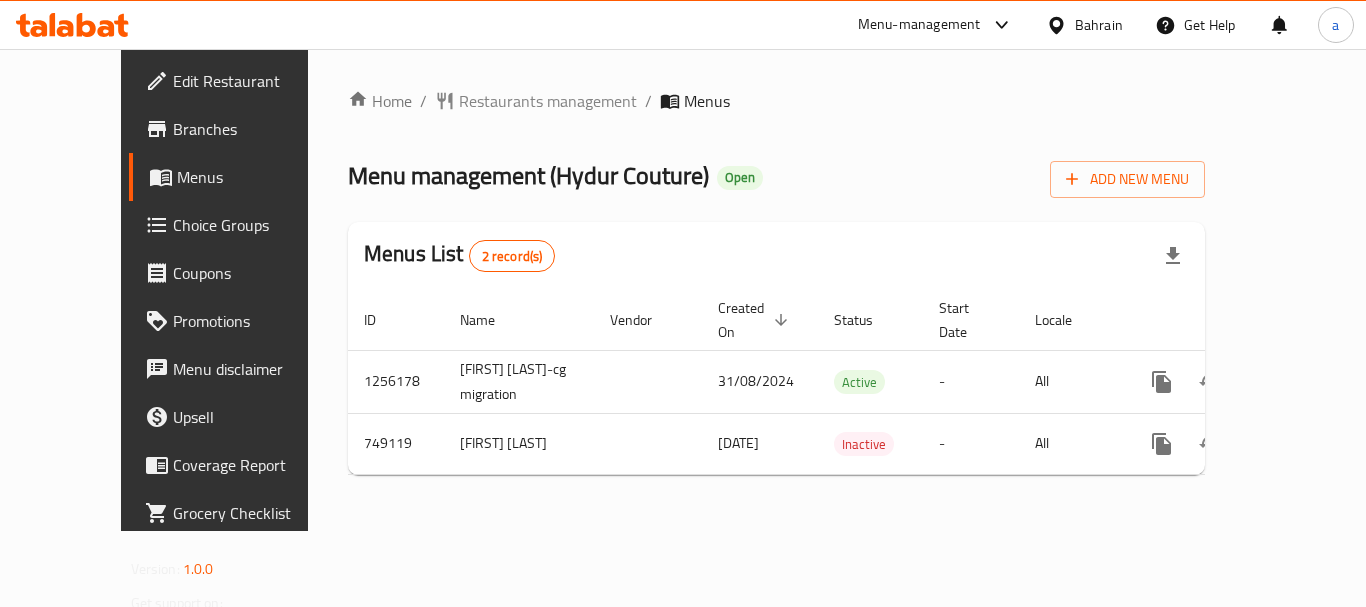 click on "Bahrain" at bounding box center (1099, 25) 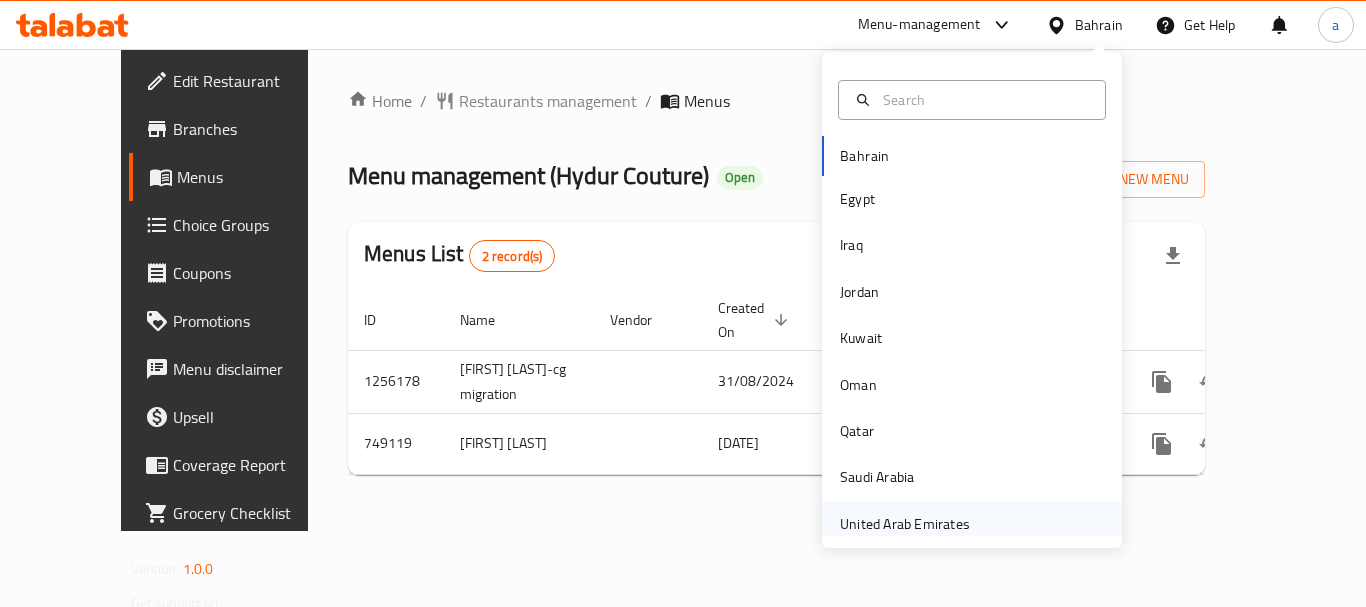 click on "United Arab Emirates" at bounding box center [905, 524] 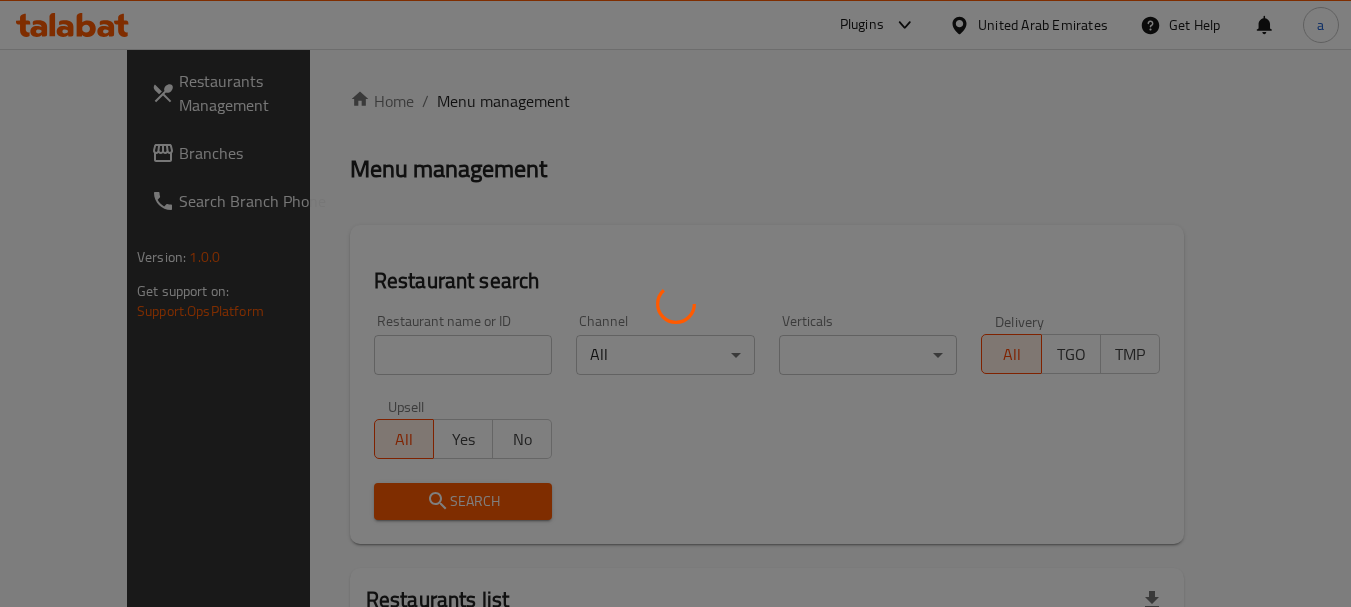 click at bounding box center (675, 303) 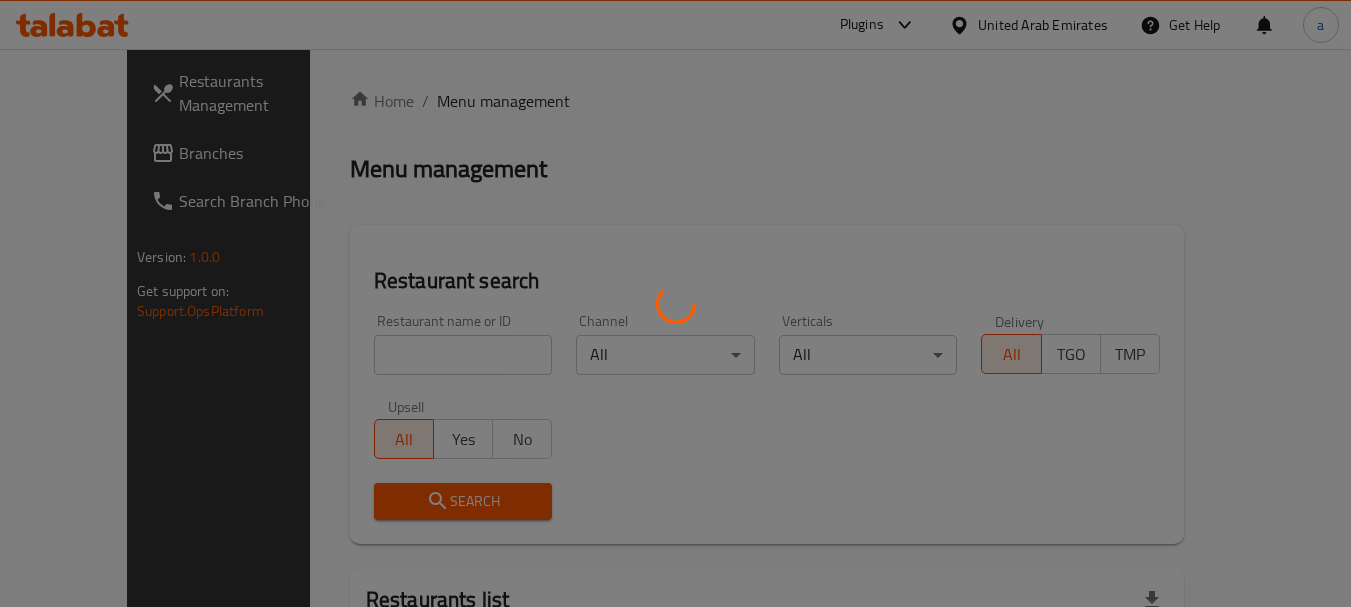 click at bounding box center [675, 303] 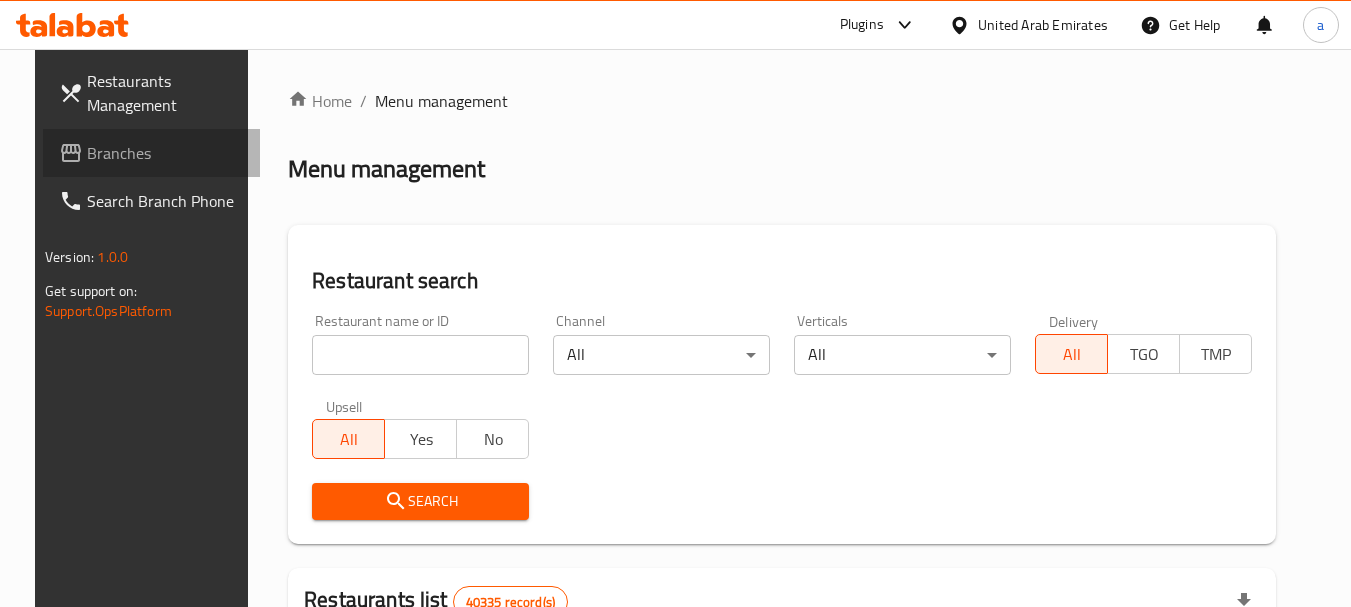 click on "Branches" at bounding box center (166, 153) 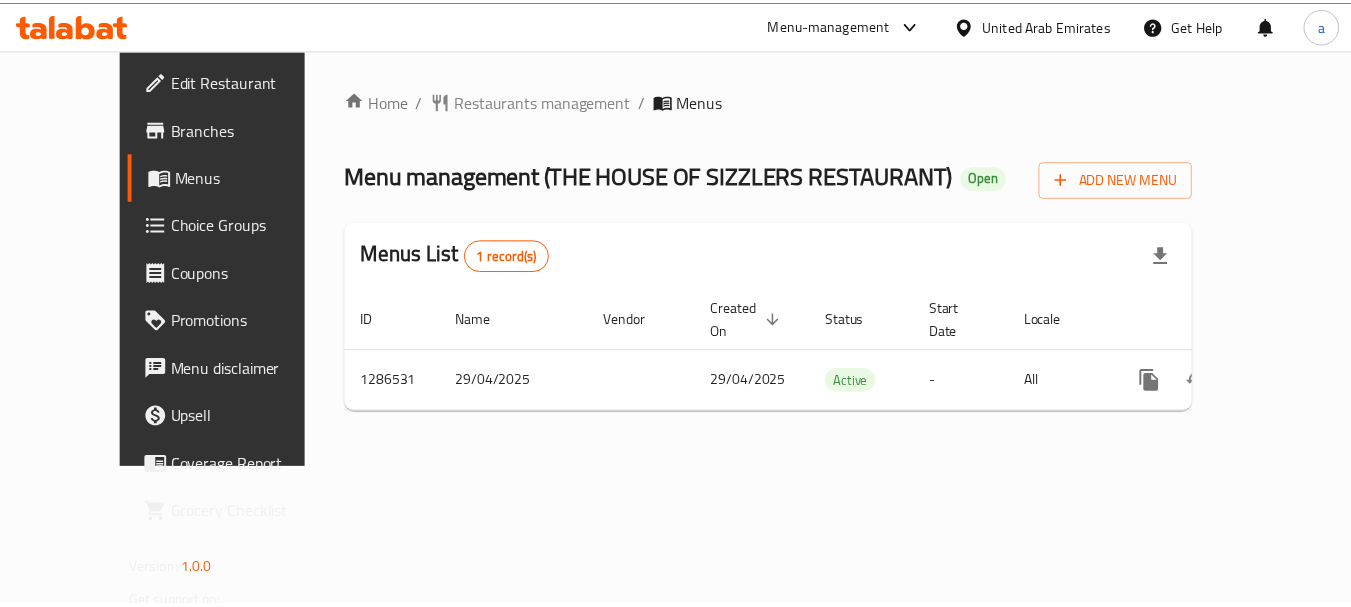 scroll, scrollTop: 0, scrollLeft: 0, axis: both 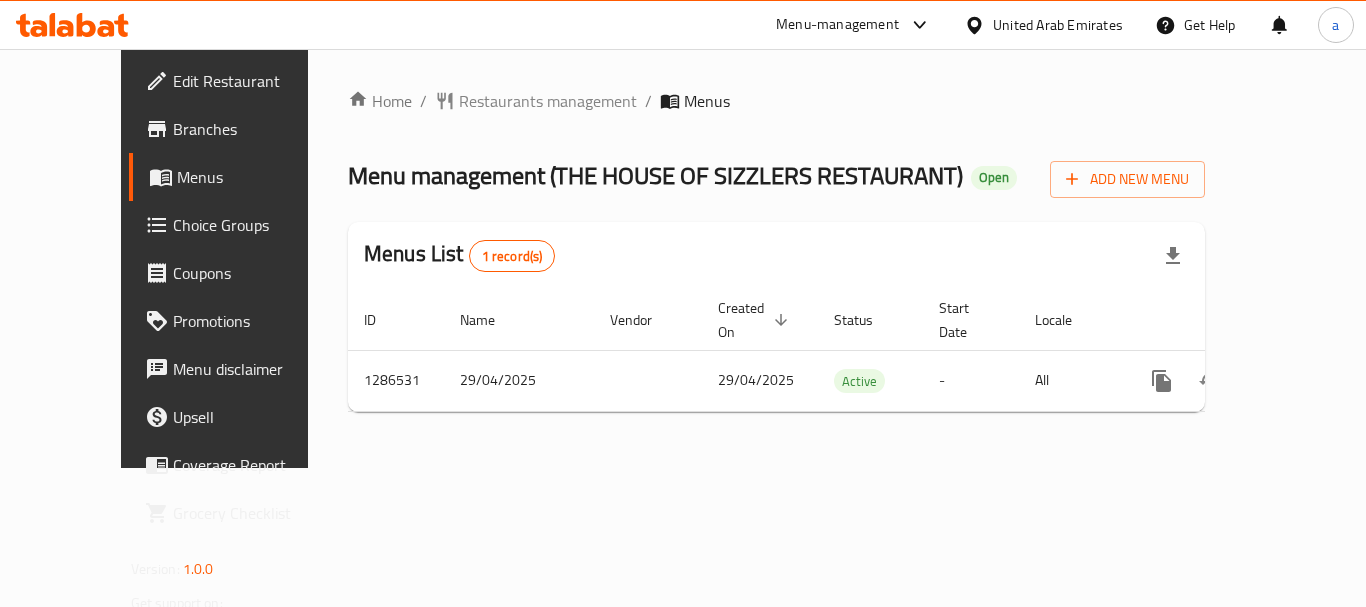 click on "United Arab Emirates" at bounding box center (1058, 25) 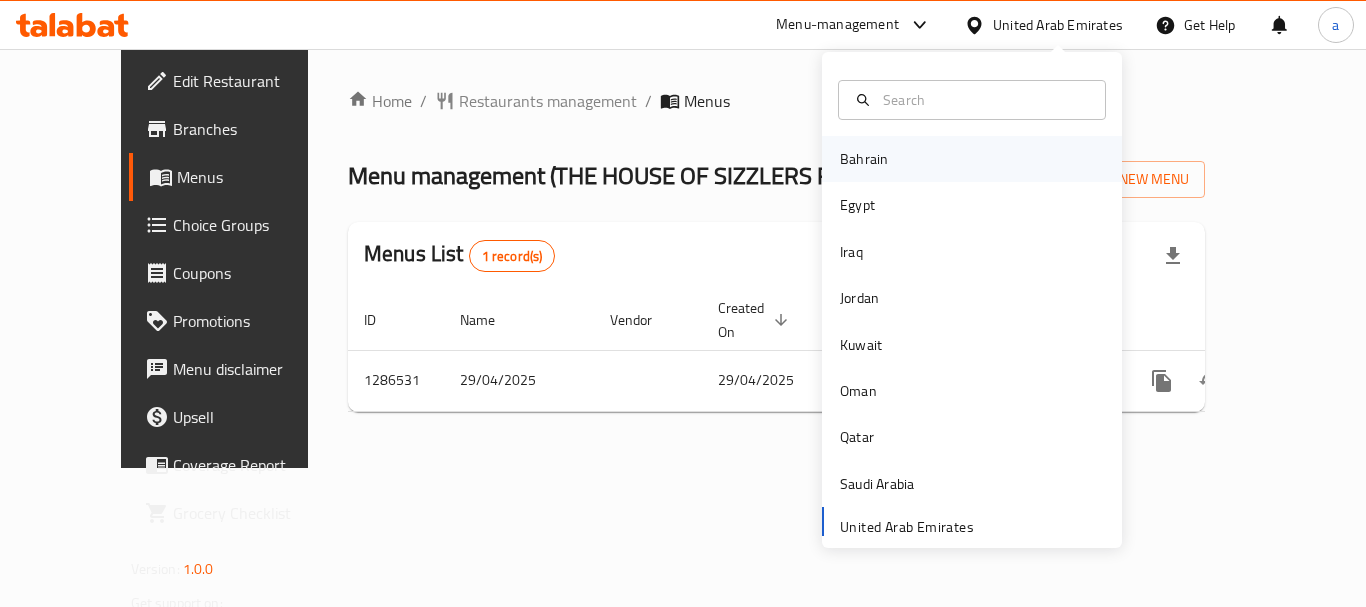 click on "Bahrain" at bounding box center [864, 159] 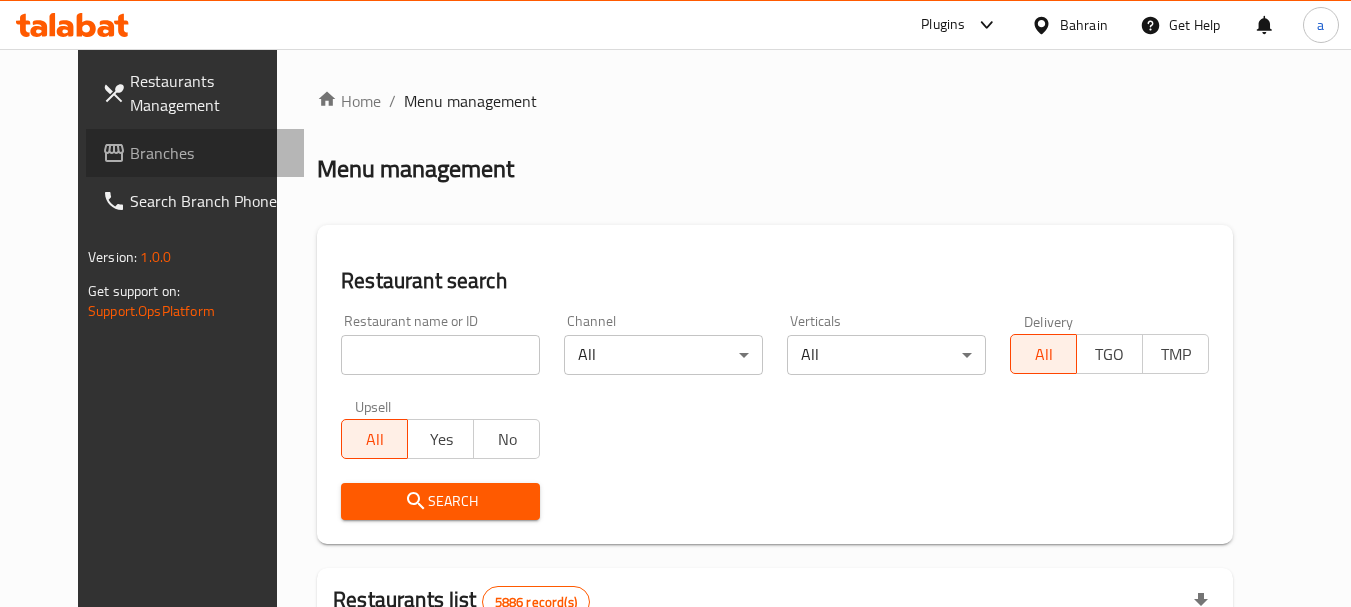 click on "Branches" at bounding box center [209, 153] 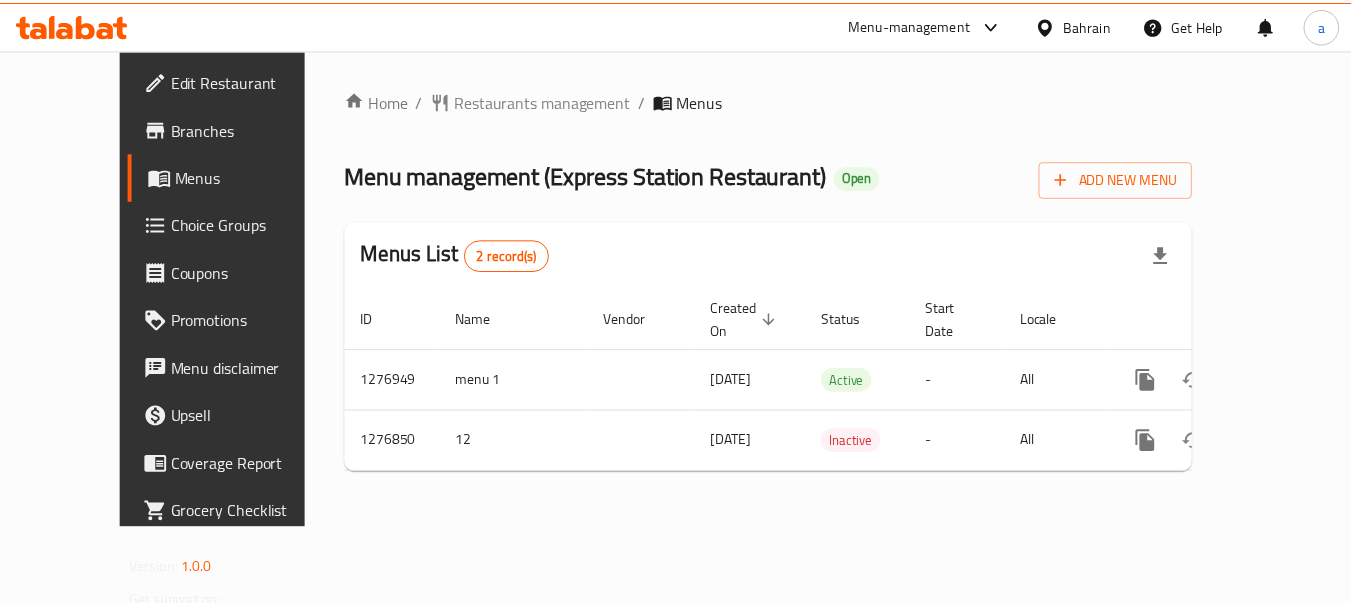 scroll, scrollTop: 0, scrollLeft: 0, axis: both 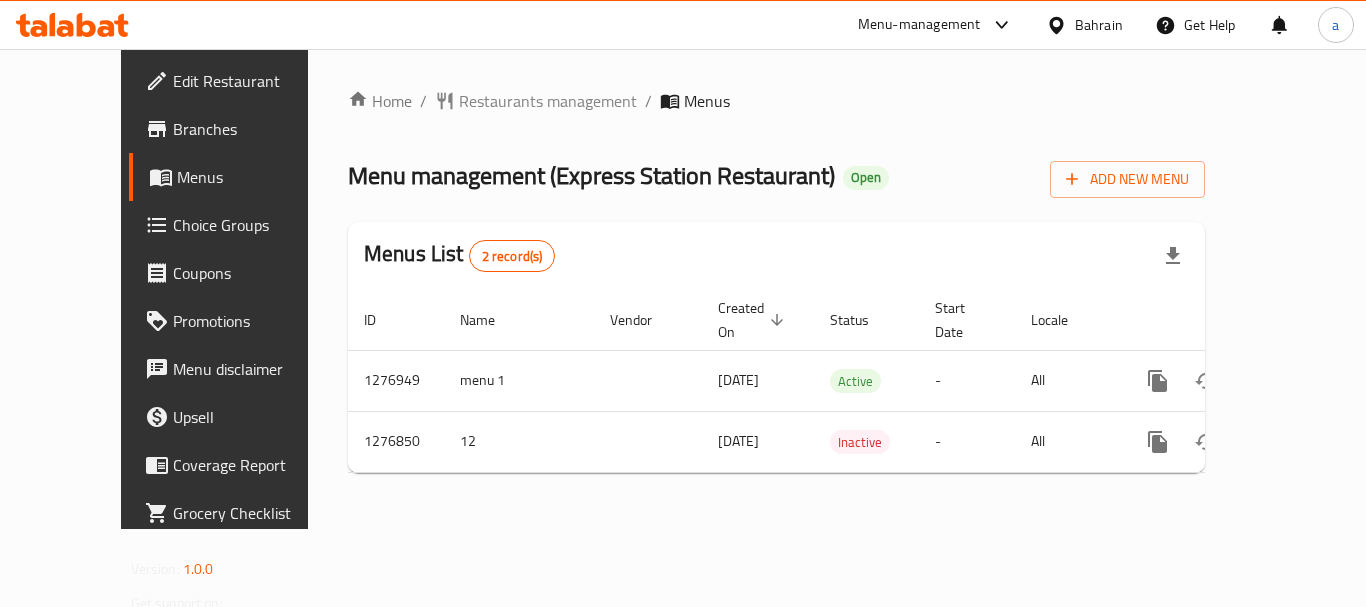 click on "Bahrain" at bounding box center [1099, 25] 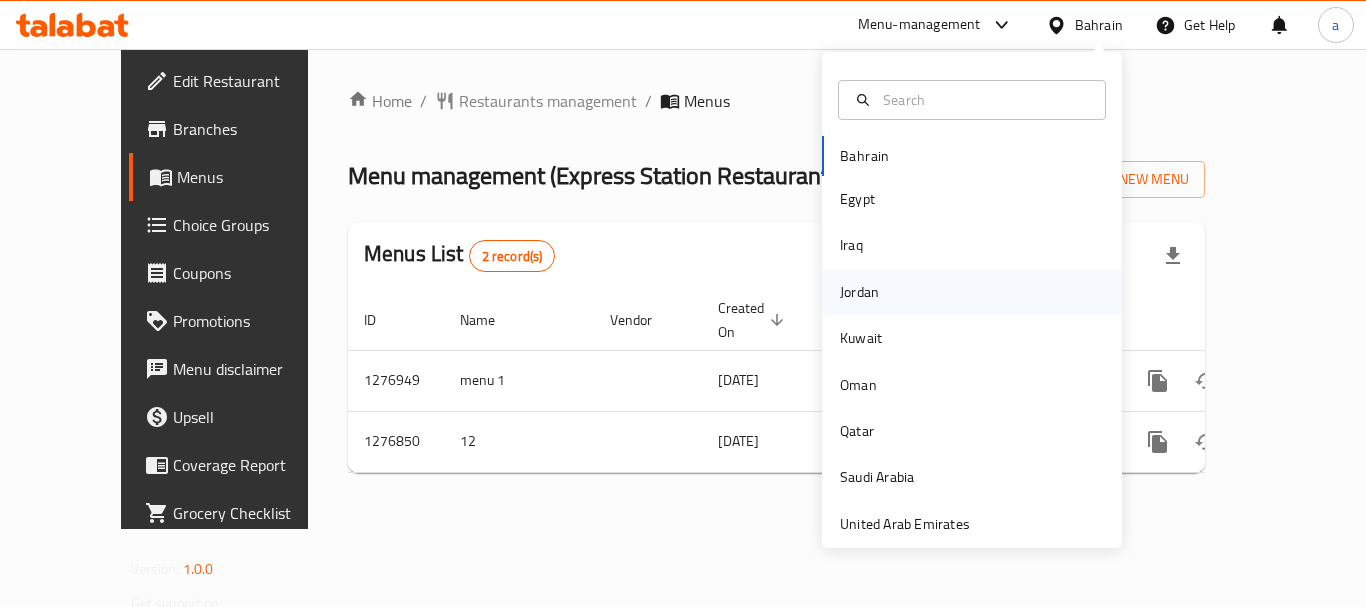 click on "Jordan" at bounding box center [859, 292] 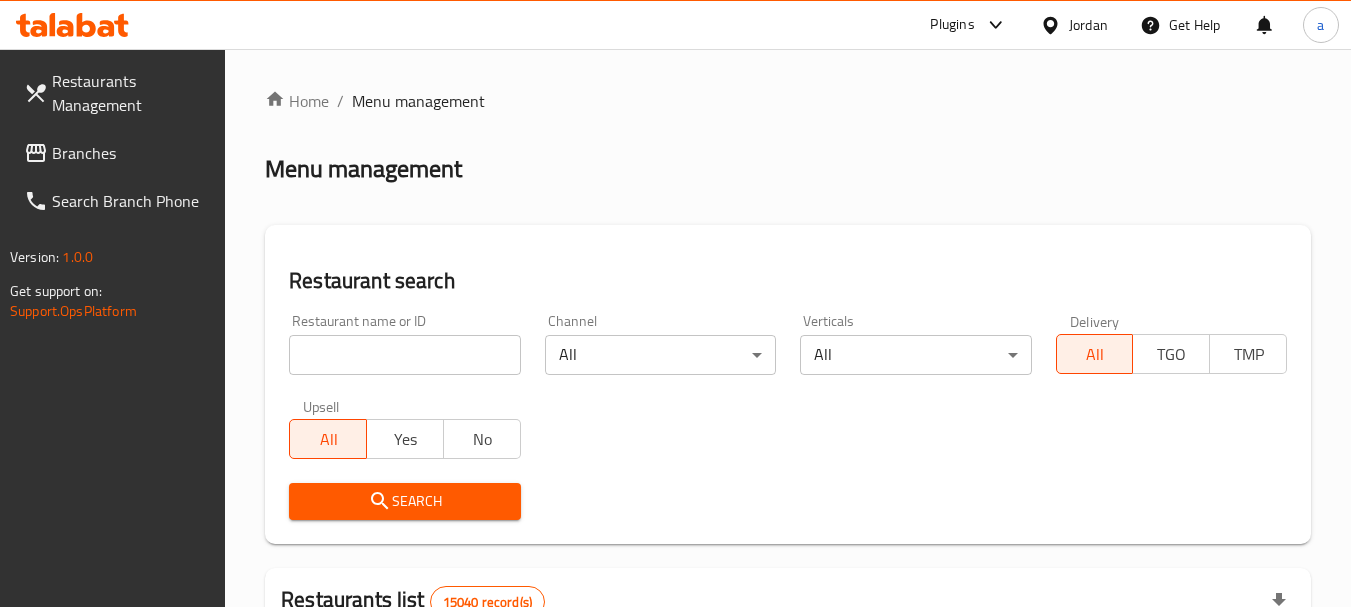 click on "Jordan" at bounding box center (1088, 25) 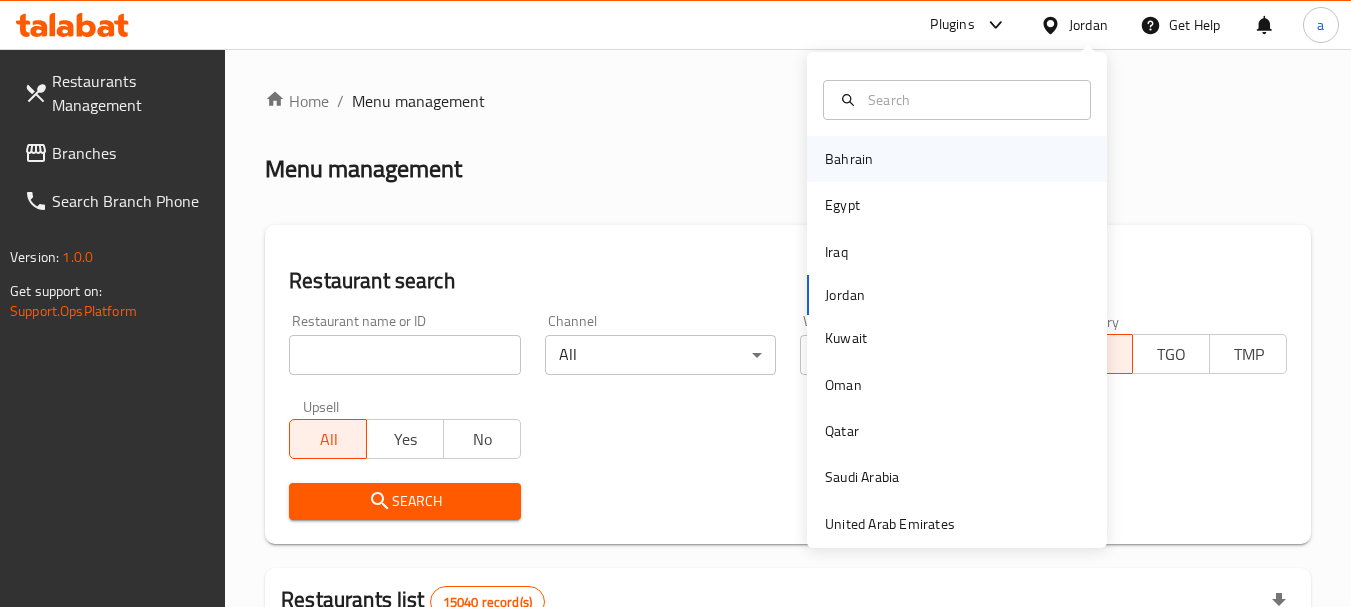 click on "Bahrain" at bounding box center [849, 159] 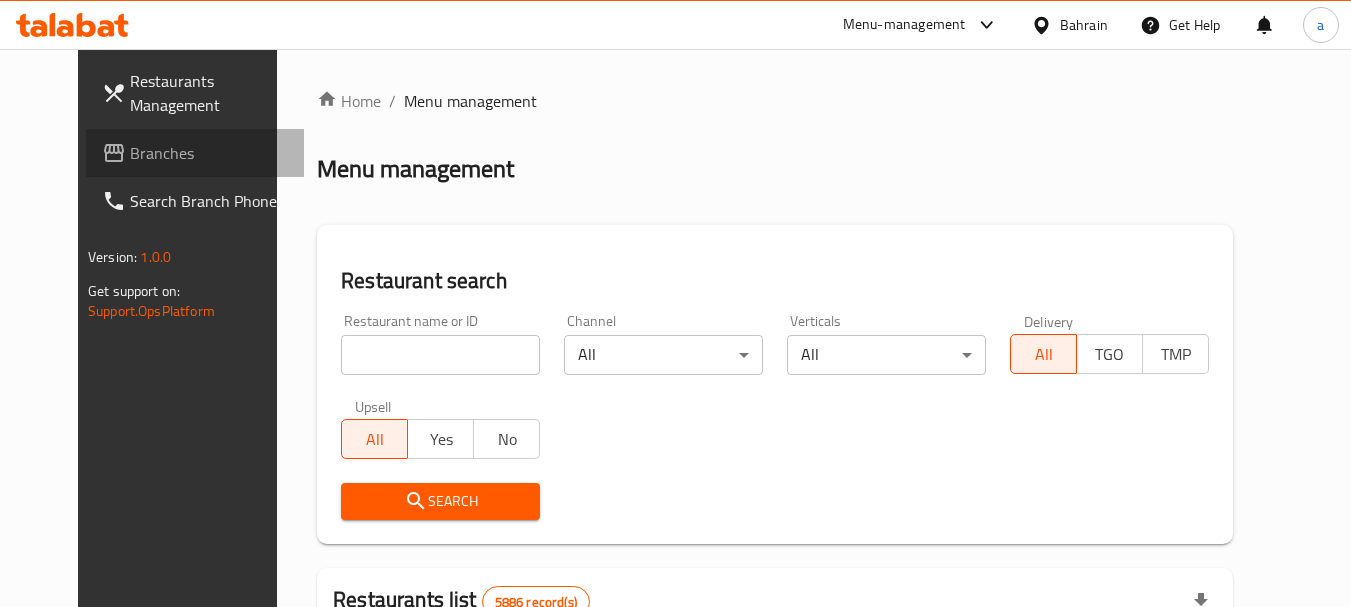 click on "Branches" at bounding box center (209, 153) 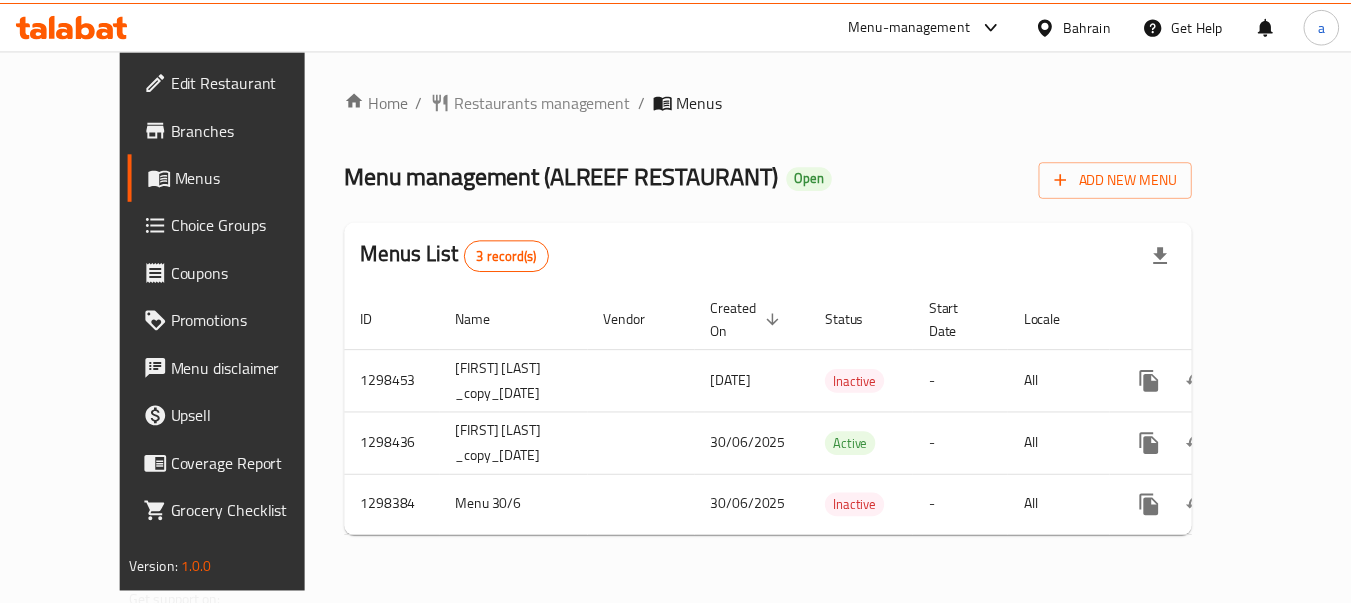 scroll, scrollTop: 0, scrollLeft: 0, axis: both 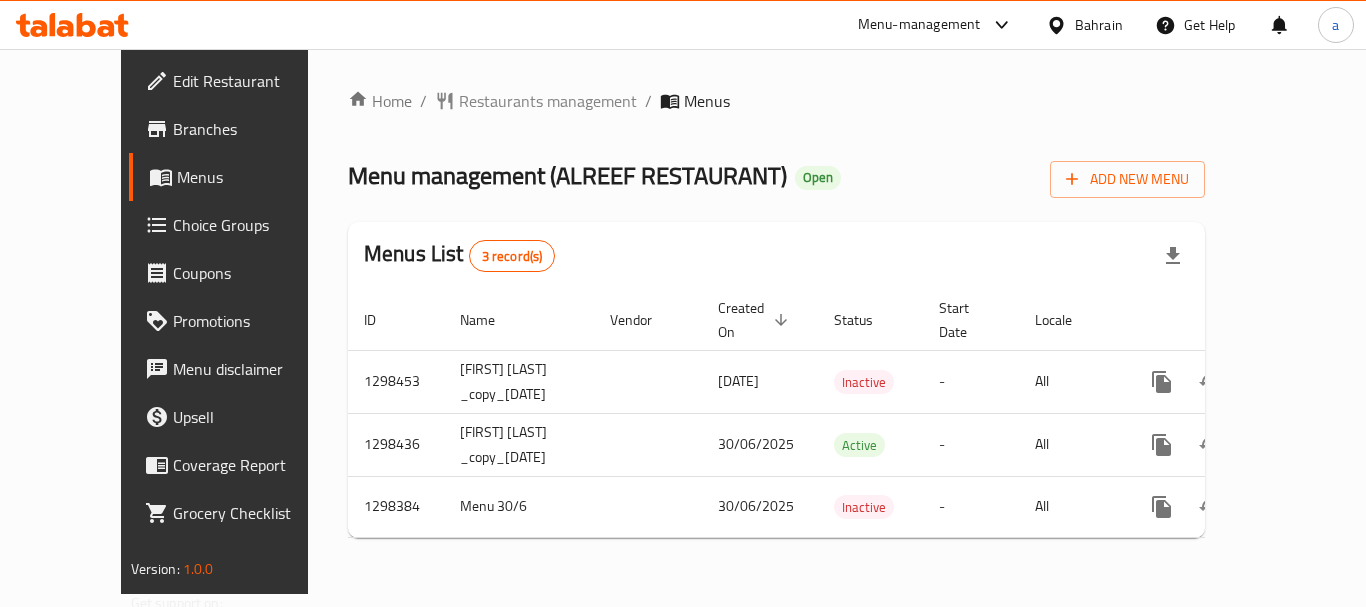 click on "Bahrain" at bounding box center (1099, 25) 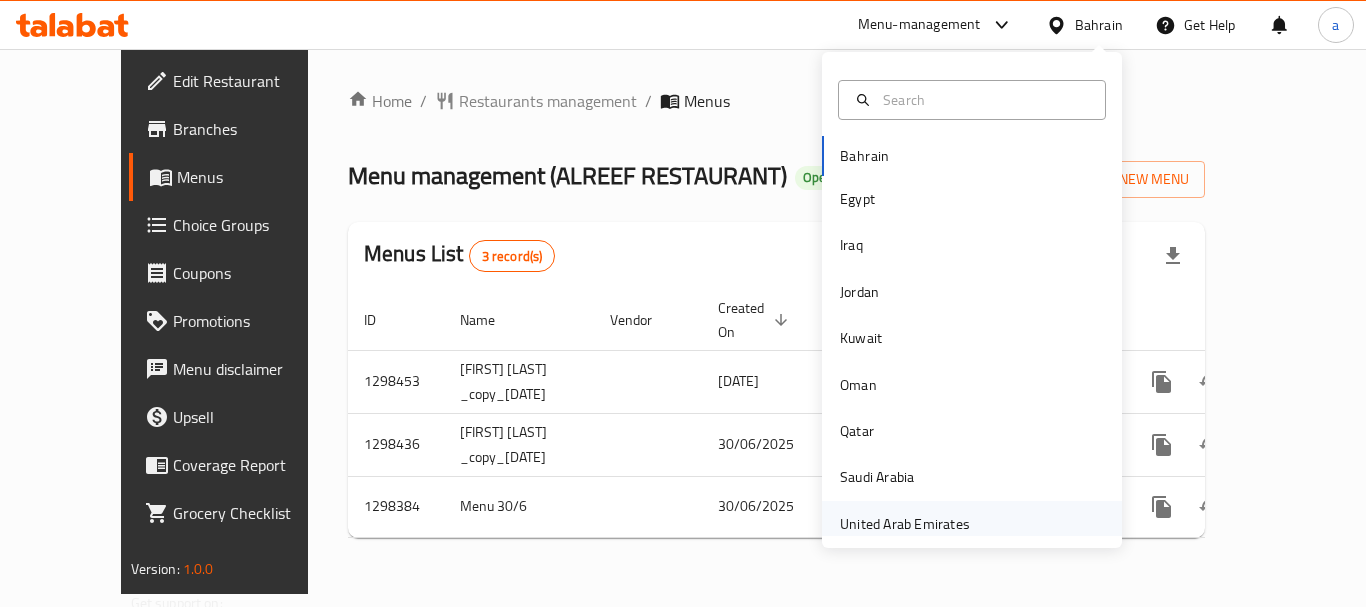 click on "United Arab Emirates" at bounding box center [905, 524] 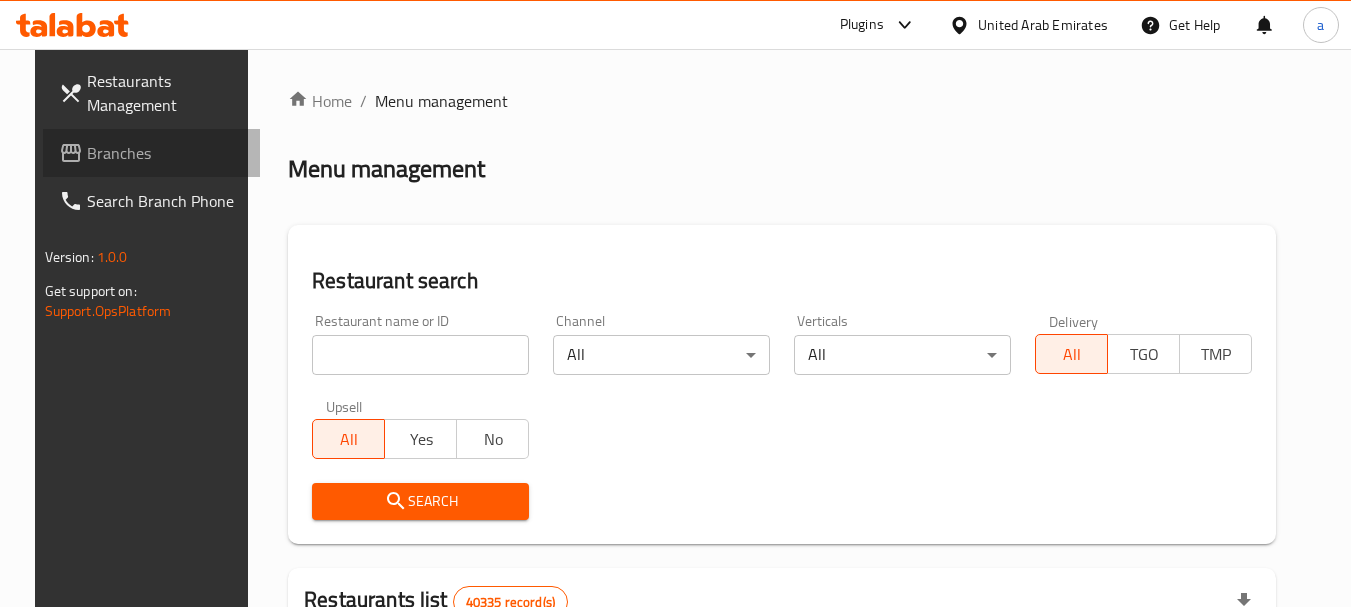 click on "Branches" at bounding box center (166, 153) 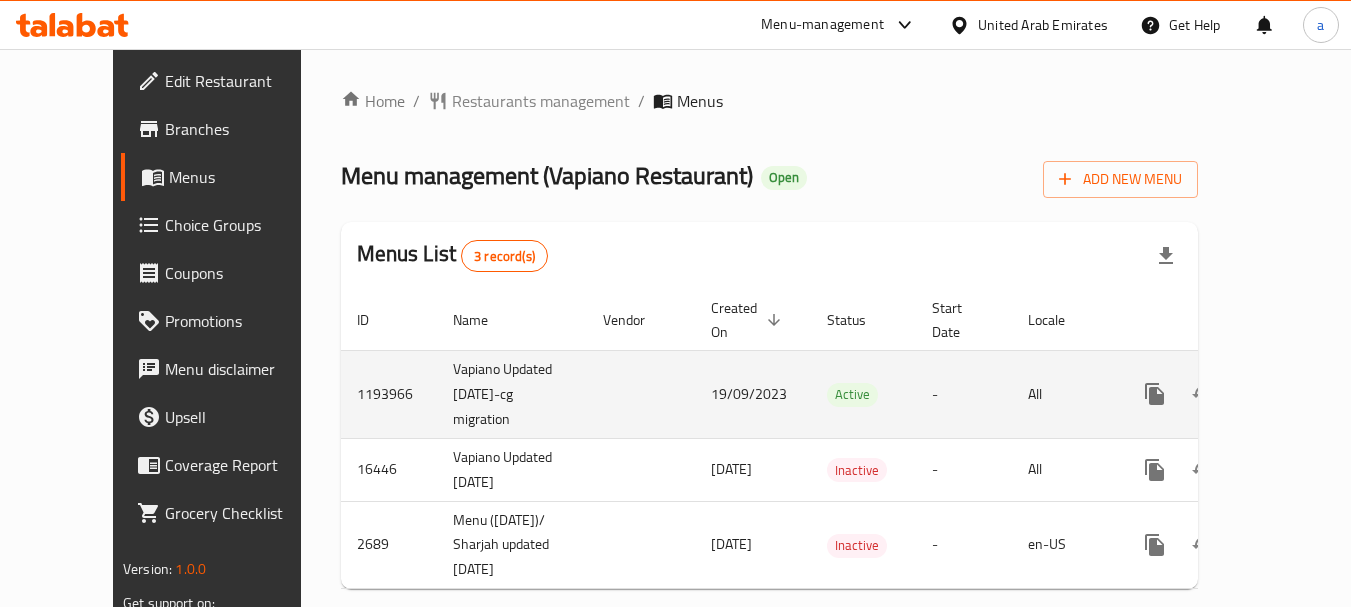scroll, scrollTop: 41, scrollLeft: 0, axis: vertical 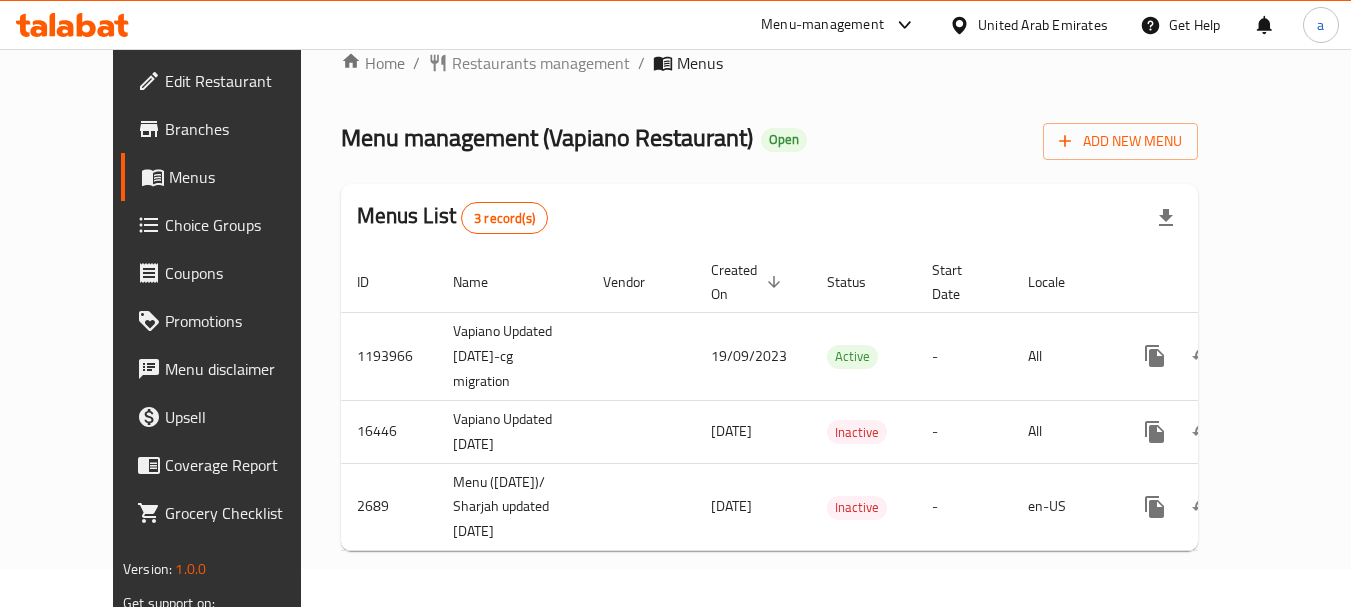 click on "United Arab Emirates" at bounding box center [1043, 25] 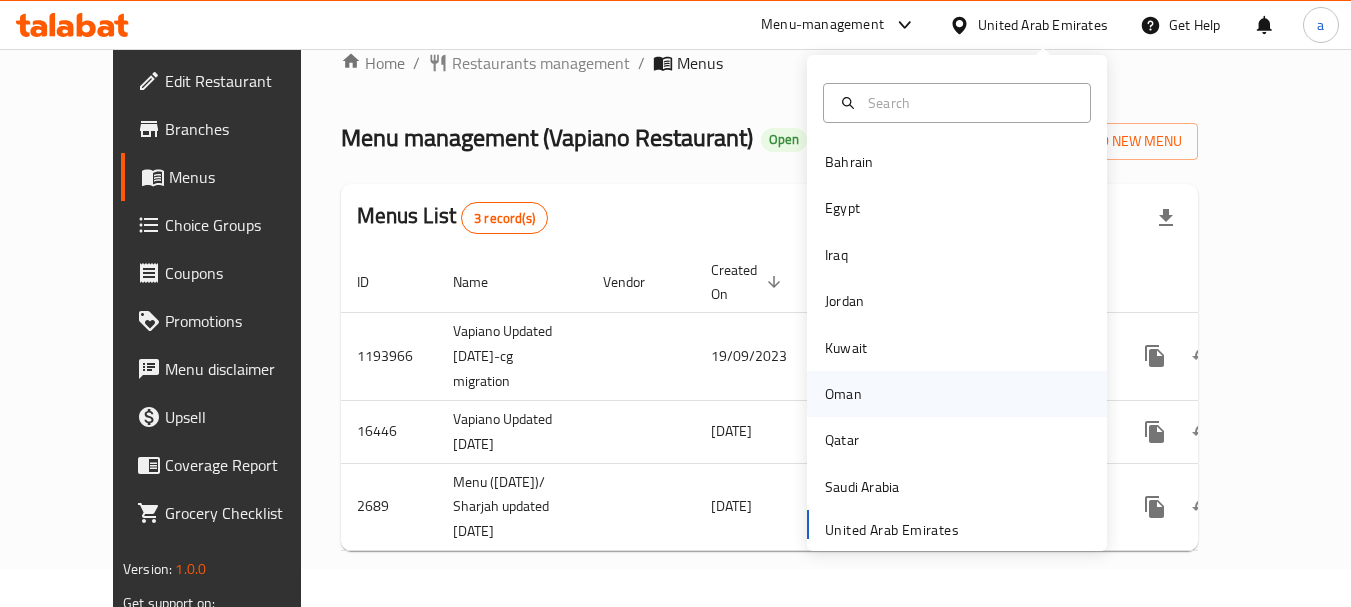 click on "Oman" at bounding box center (843, 394) 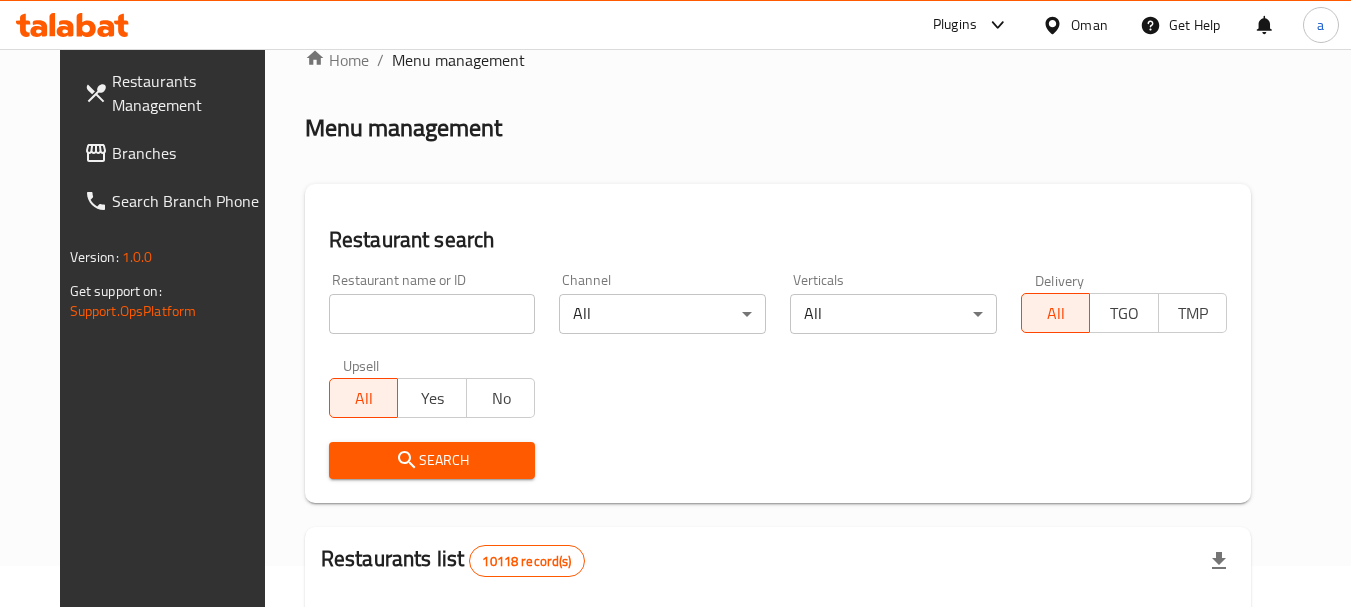 click on "Oman" at bounding box center (1089, 25) 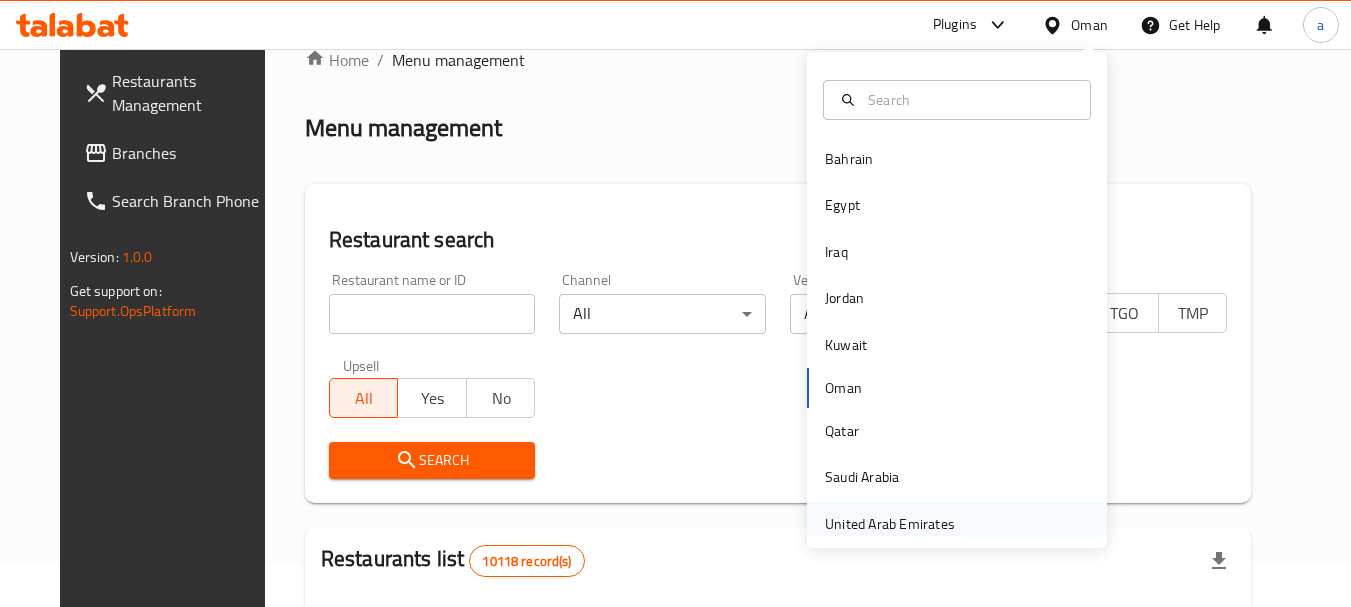 click on "United Arab Emirates" at bounding box center (890, 524) 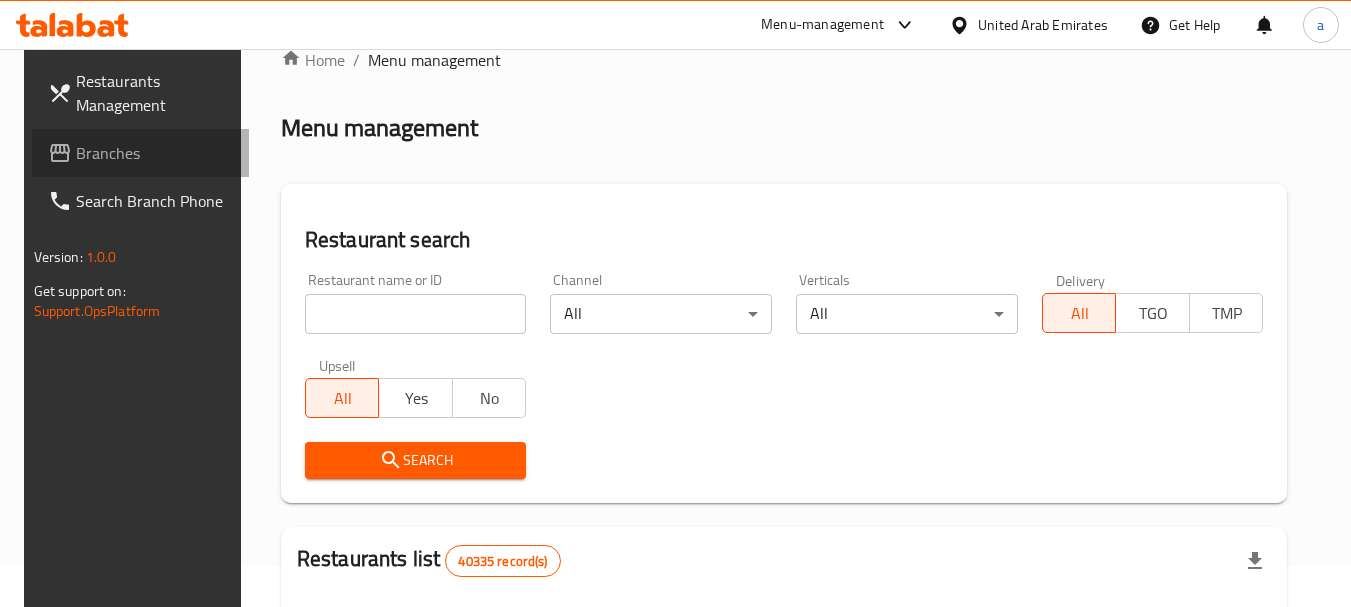 click 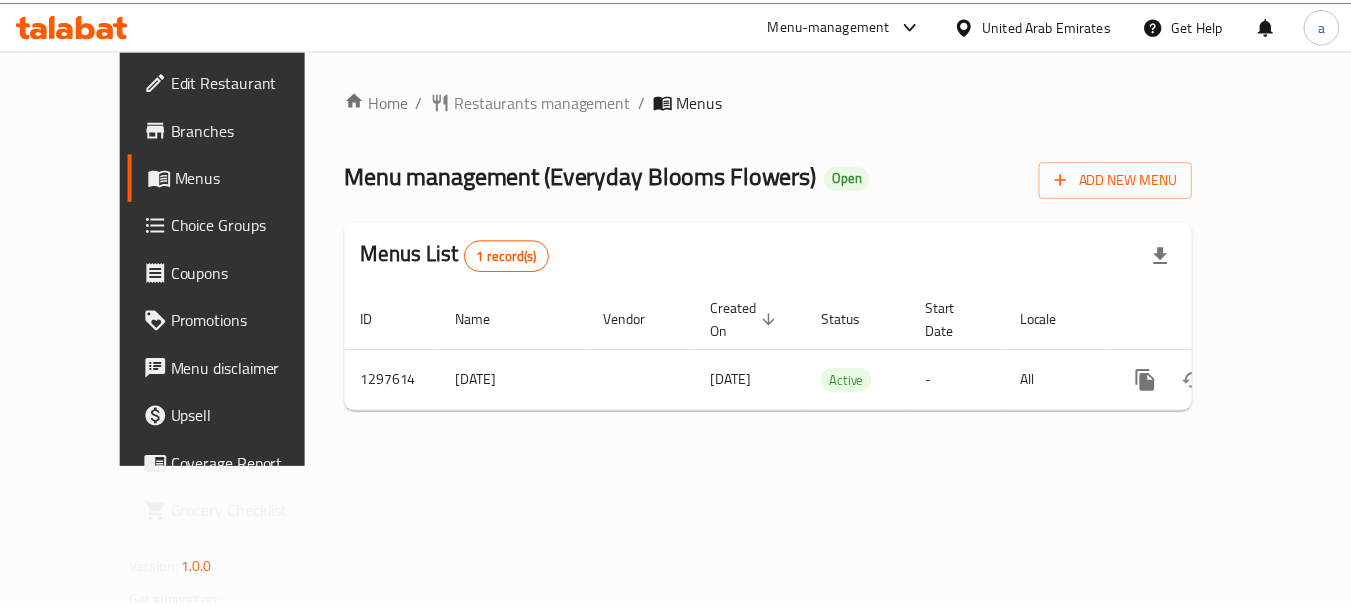 scroll, scrollTop: 0, scrollLeft: 0, axis: both 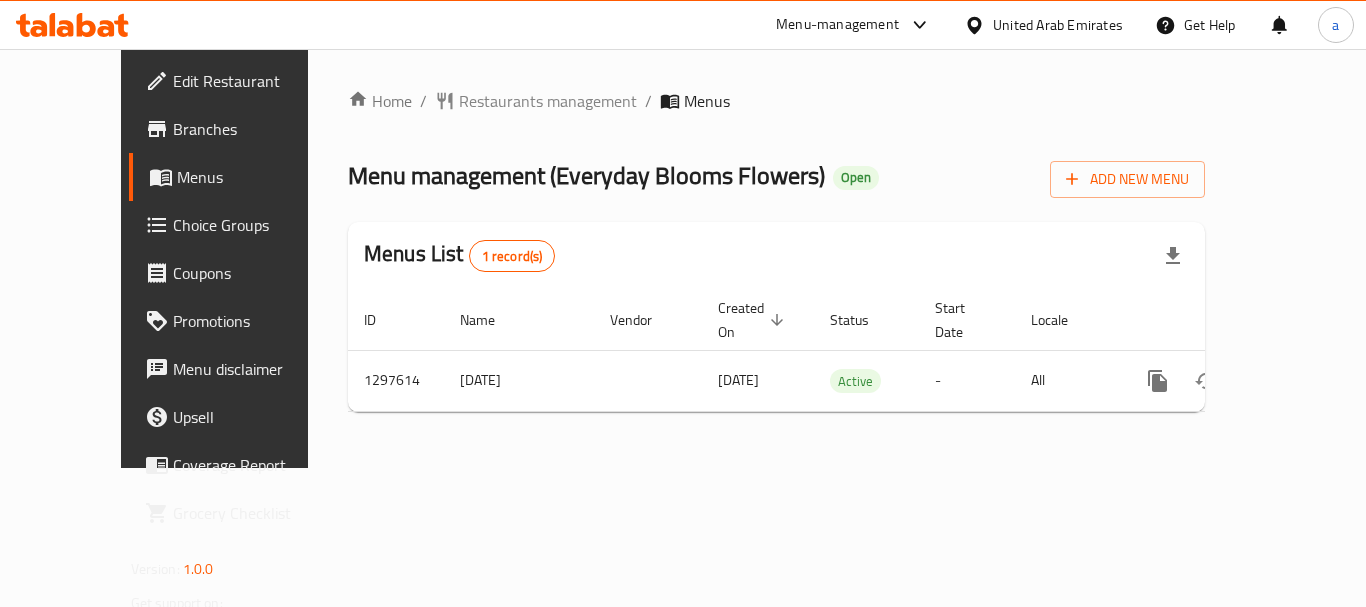 click on "United Arab Emirates" at bounding box center [1058, 25] 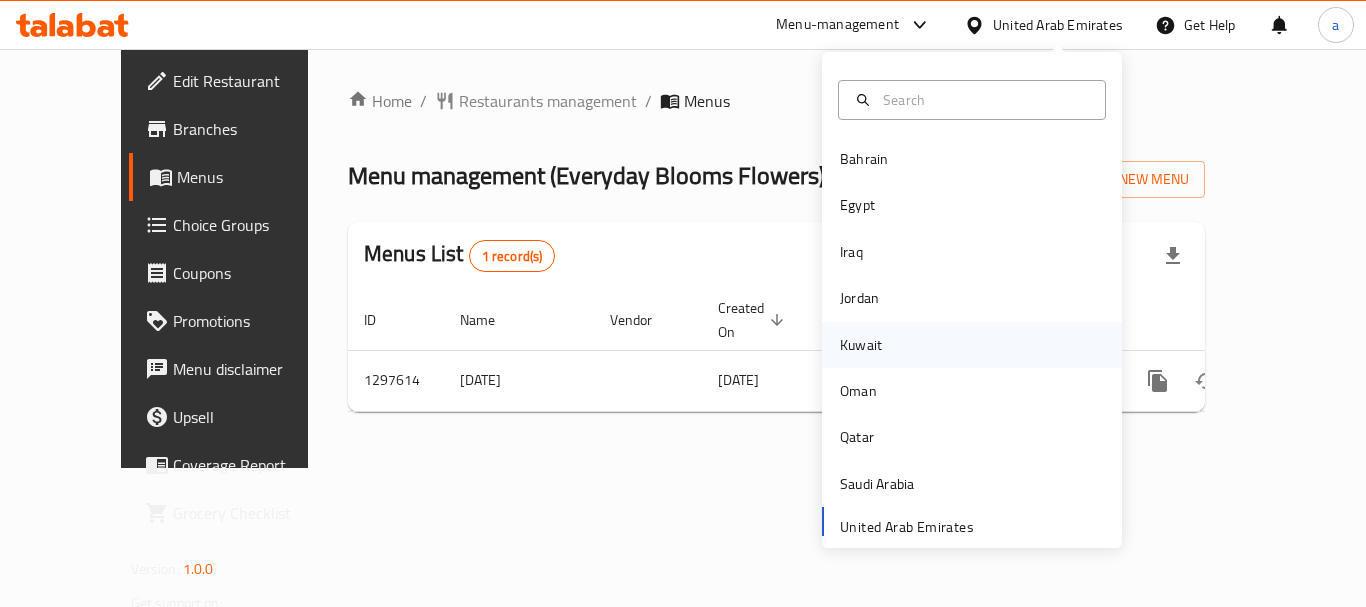 click on "Kuwait" at bounding box center (861, 345) 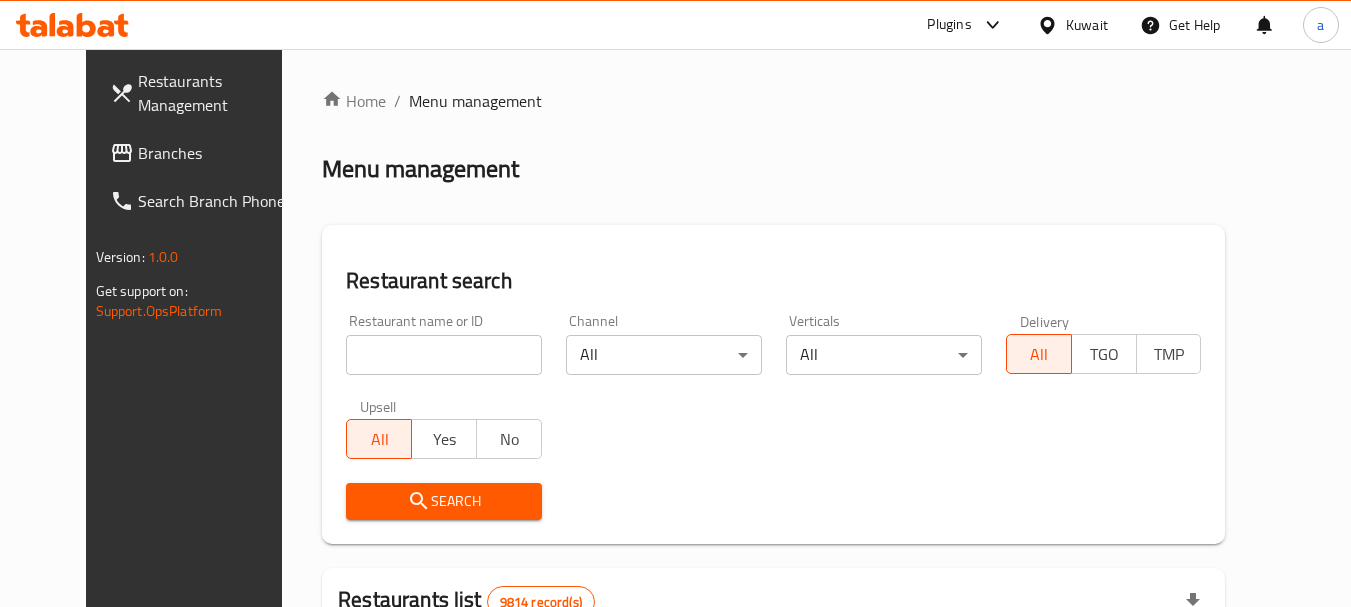 click on "Branches" at bounding box center [217, 153] 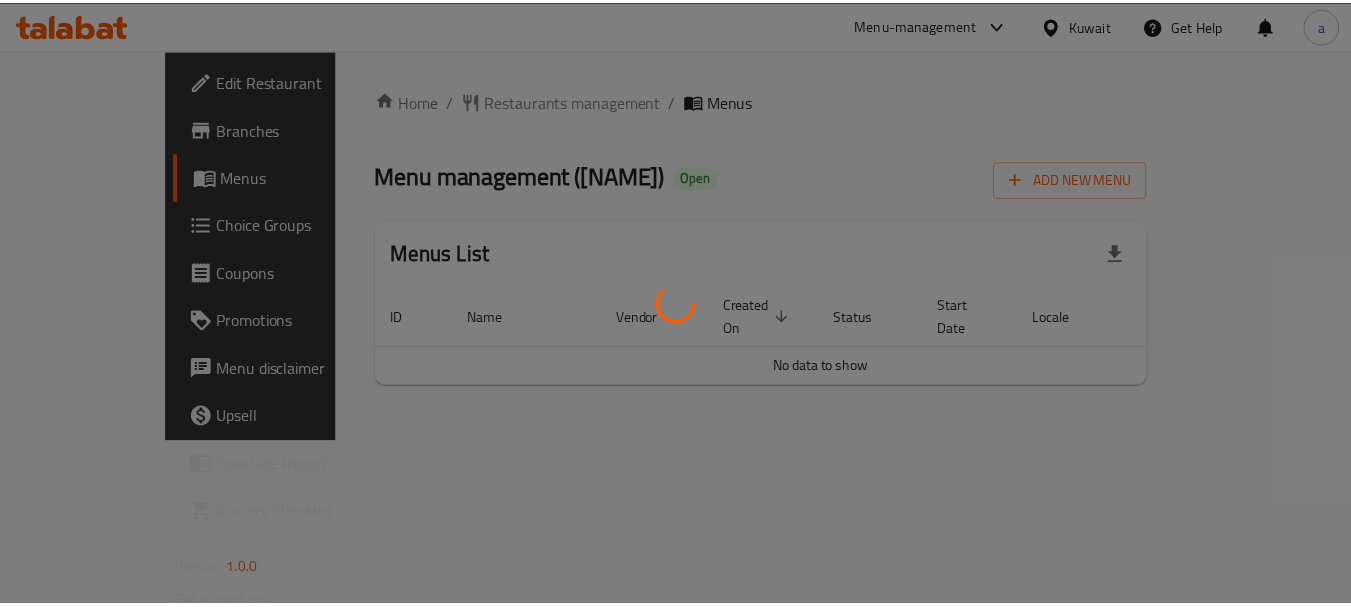 scroll, scrollTop: 0, scrollLeft: 0, axis: both 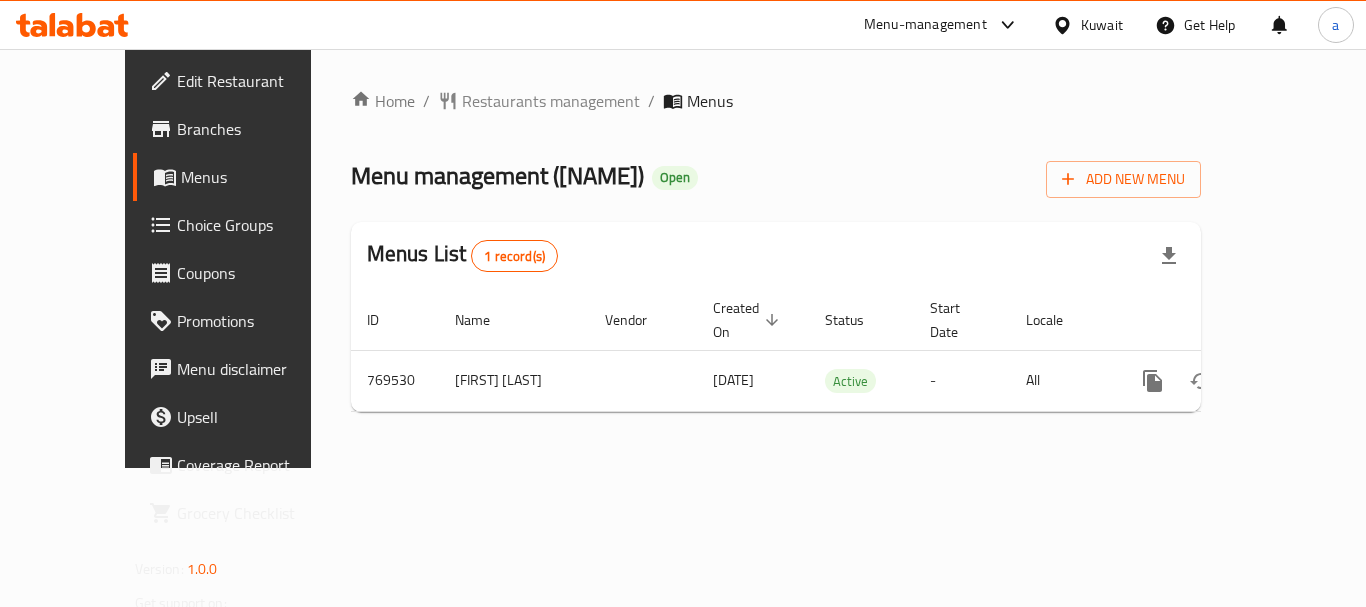 click on "Kuwait" at bounding box center (1102, 25) 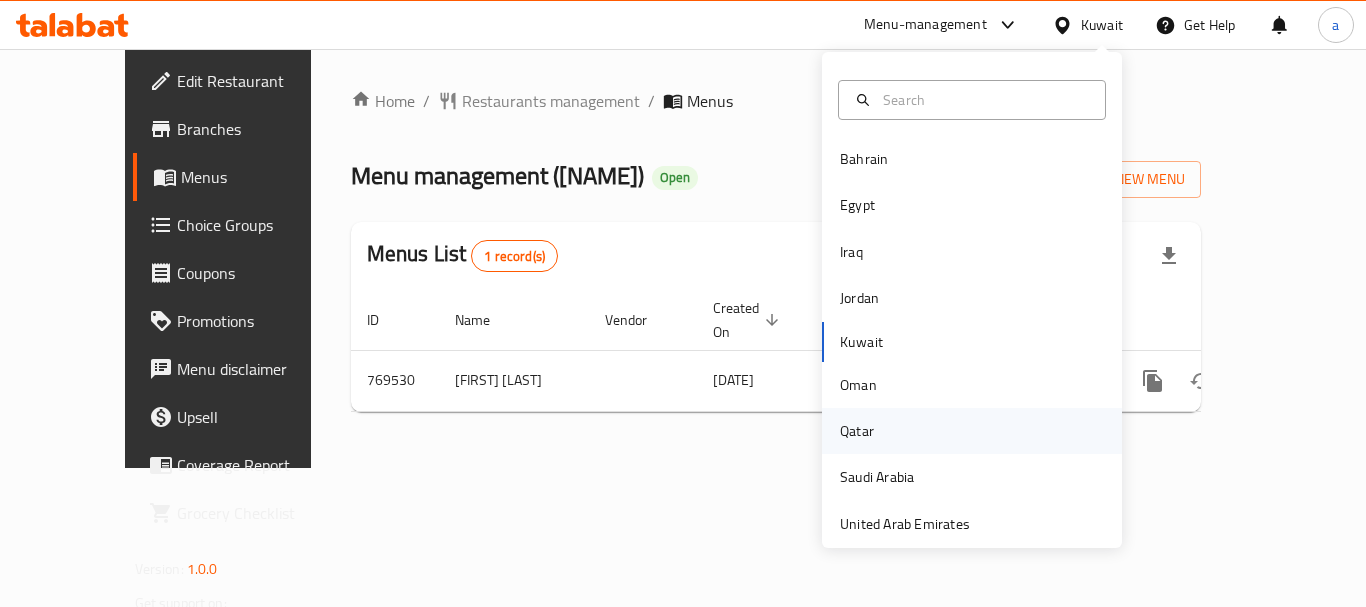 click on "Qatar" at bounding box center [972, 431] 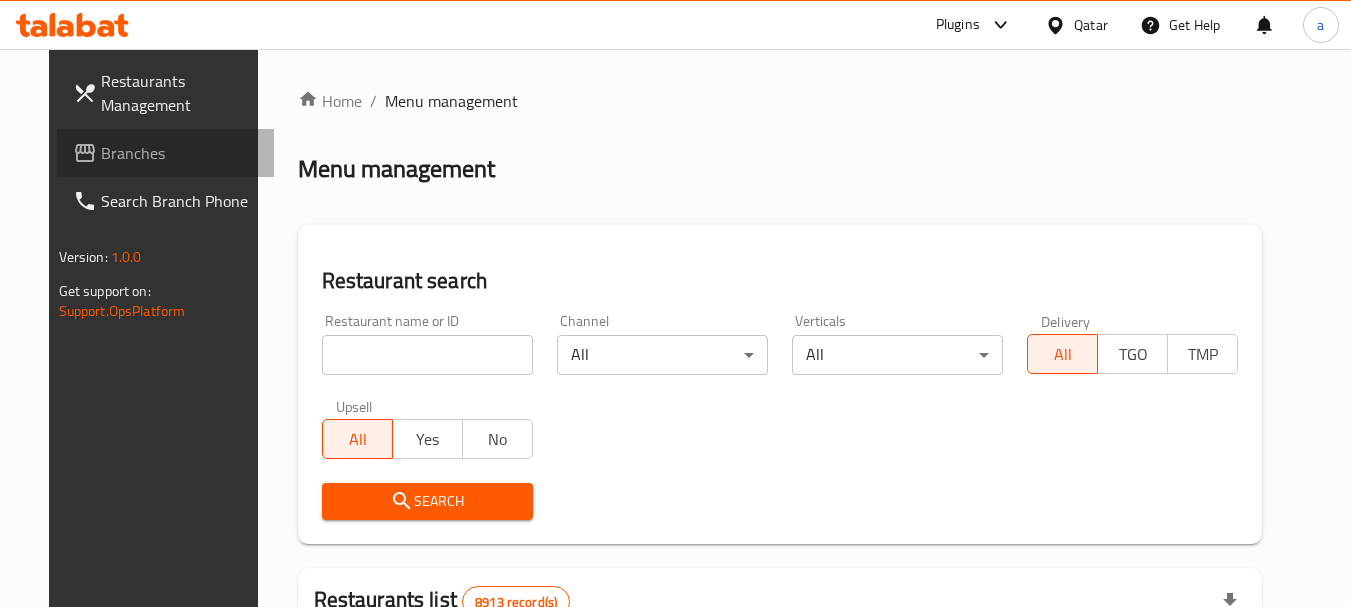 click on "Branches" at bounding box center [180, 153] 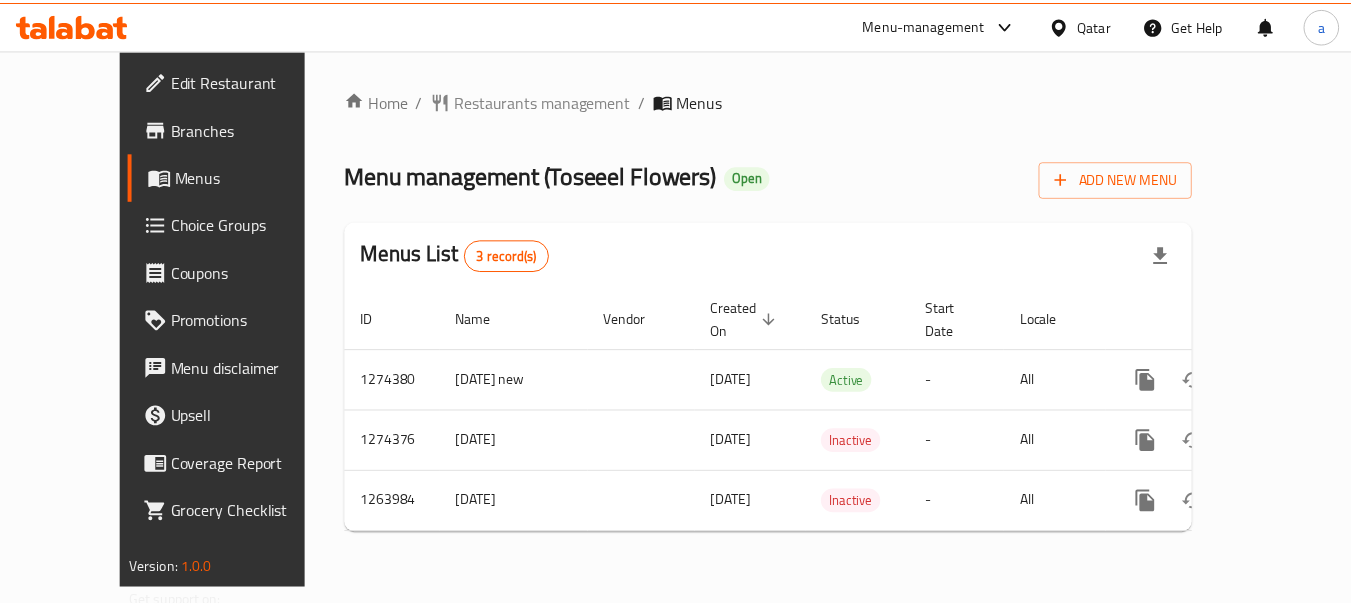 scroll, scrollTop: 0, scrollLeft: 0, axis: both 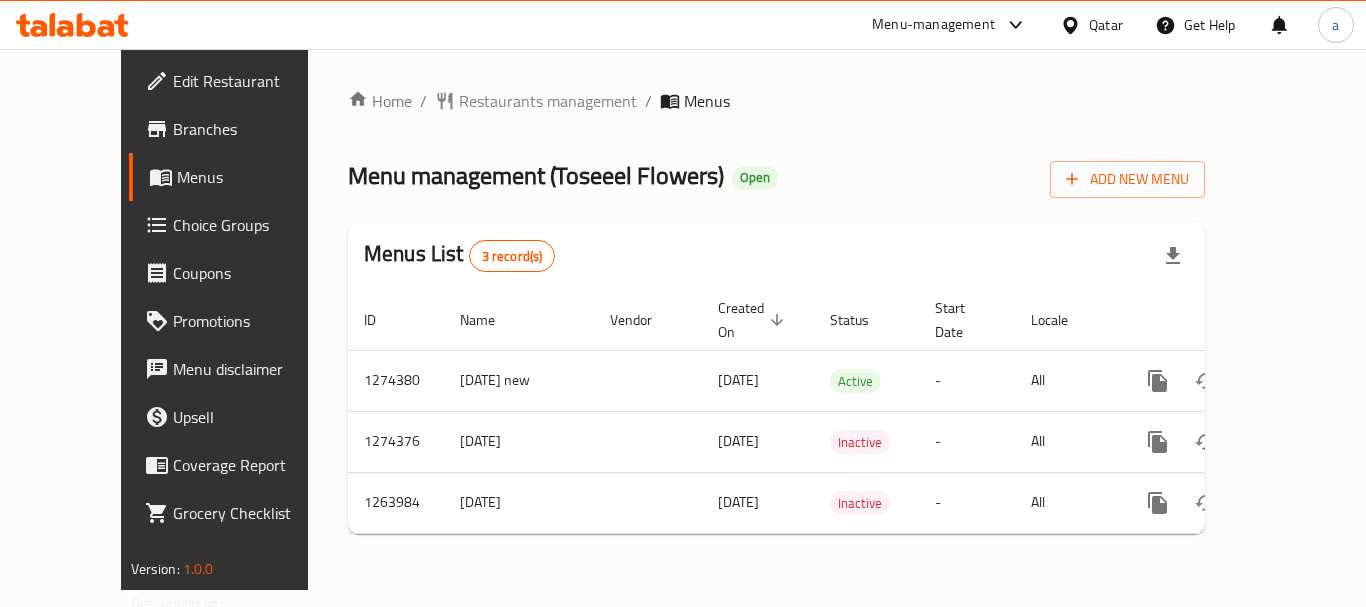 click on "Qatar" at bounding box center [1106, 25] 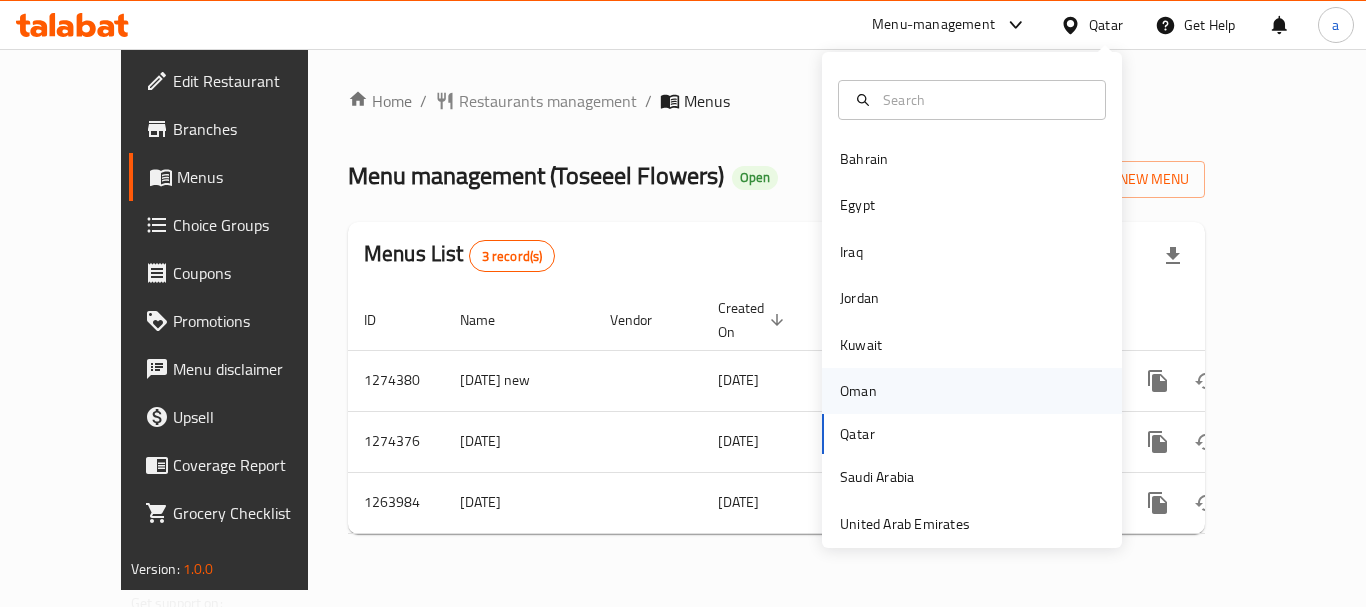 click on "Oman" at bounding box center (972, 391) 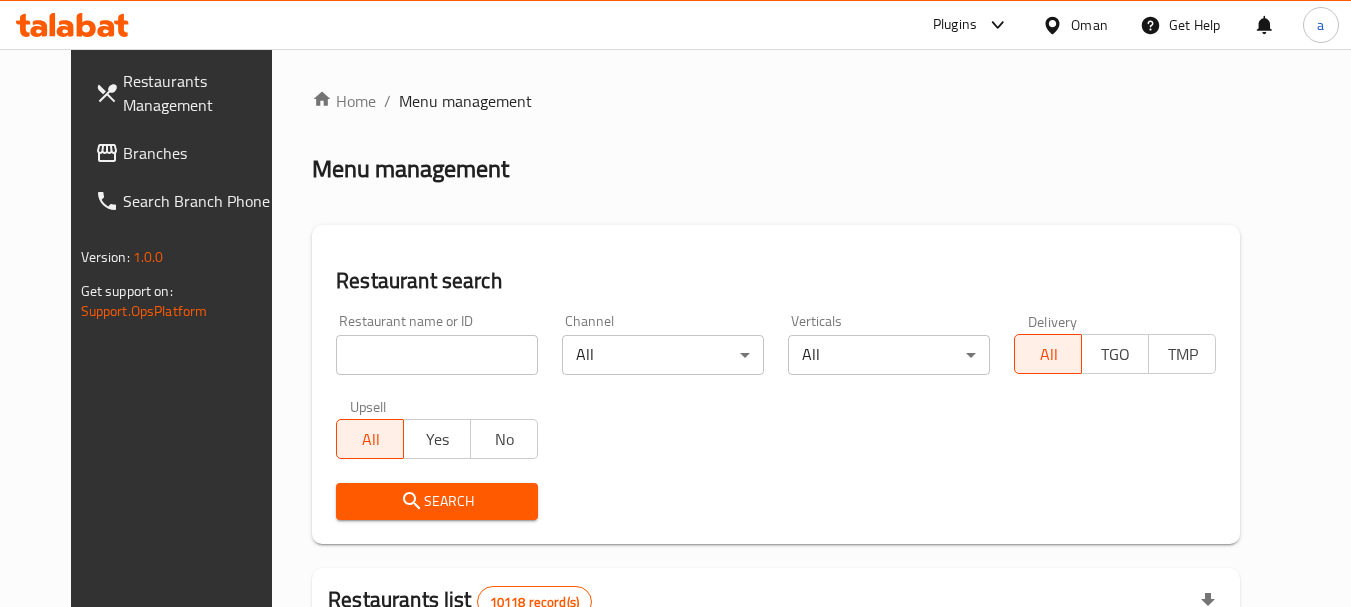 click on "Oman" at bounding box center (1089, 25) 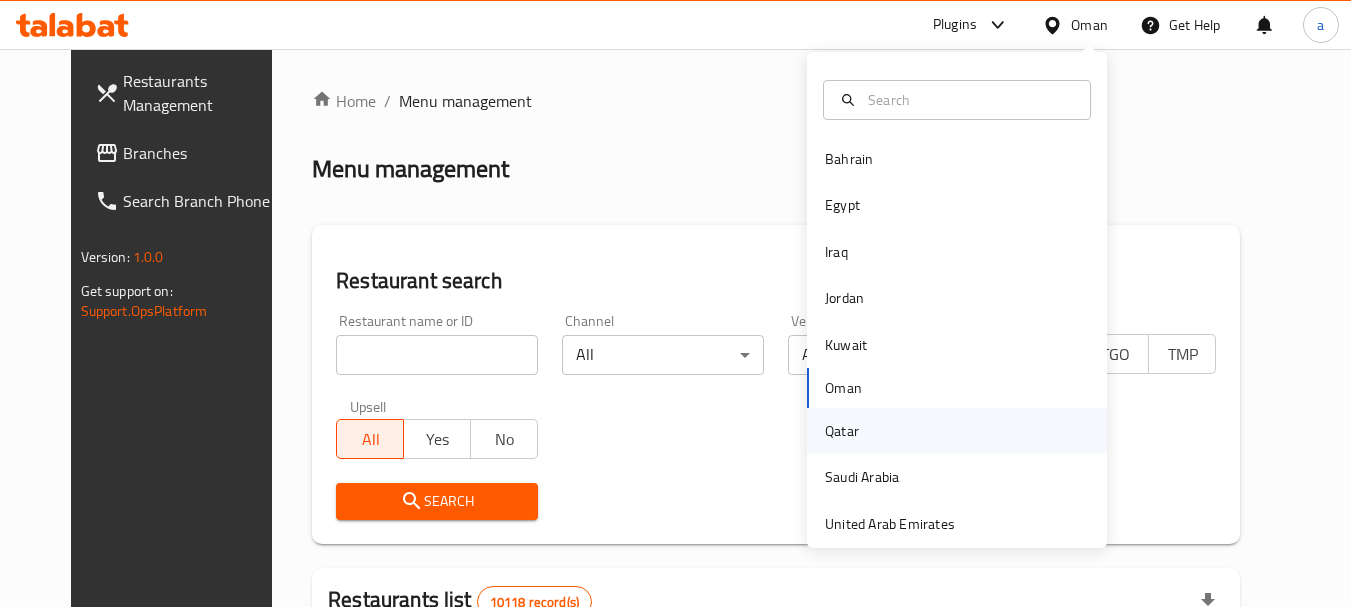 click on "Qatar" at bounding box center [842, 431] 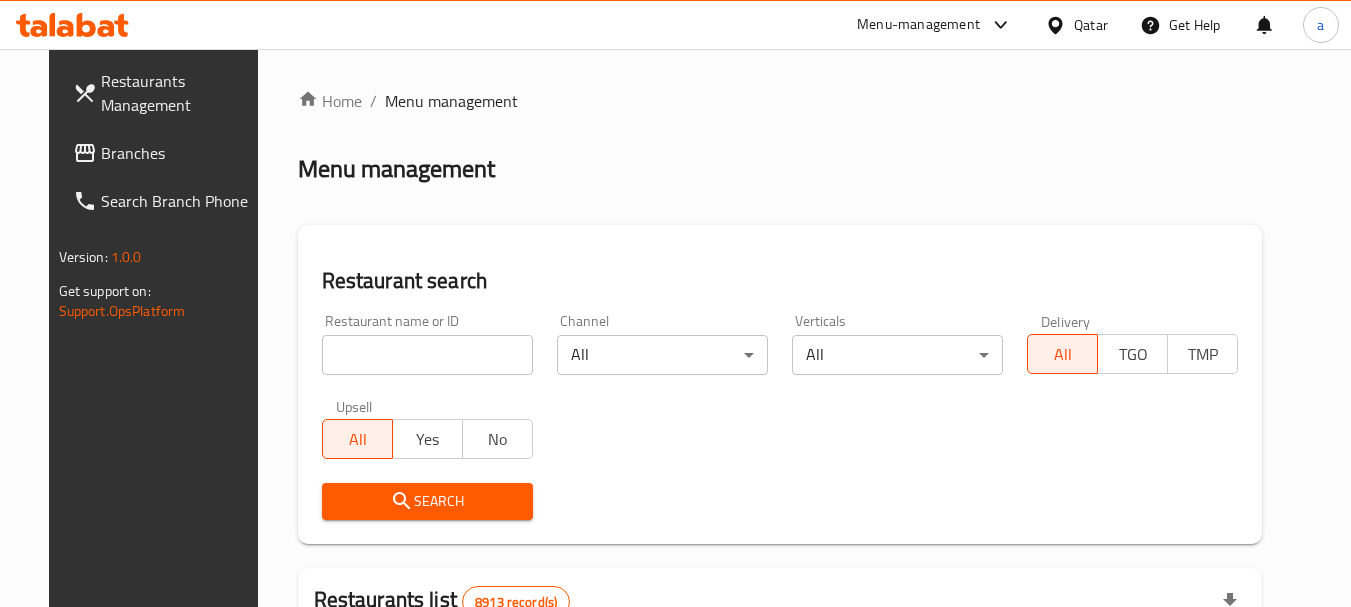 click at bounding box center [87, 153] 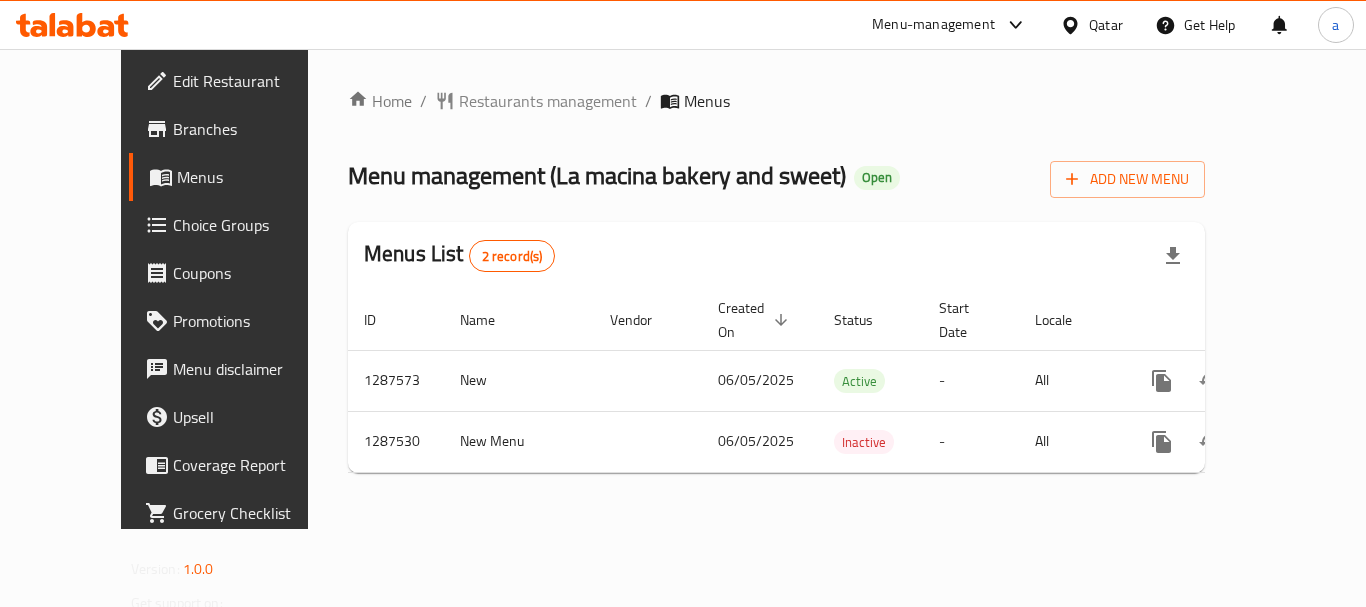 scroll, scrollTop: 0, scrollLeft: 0, axis: both 